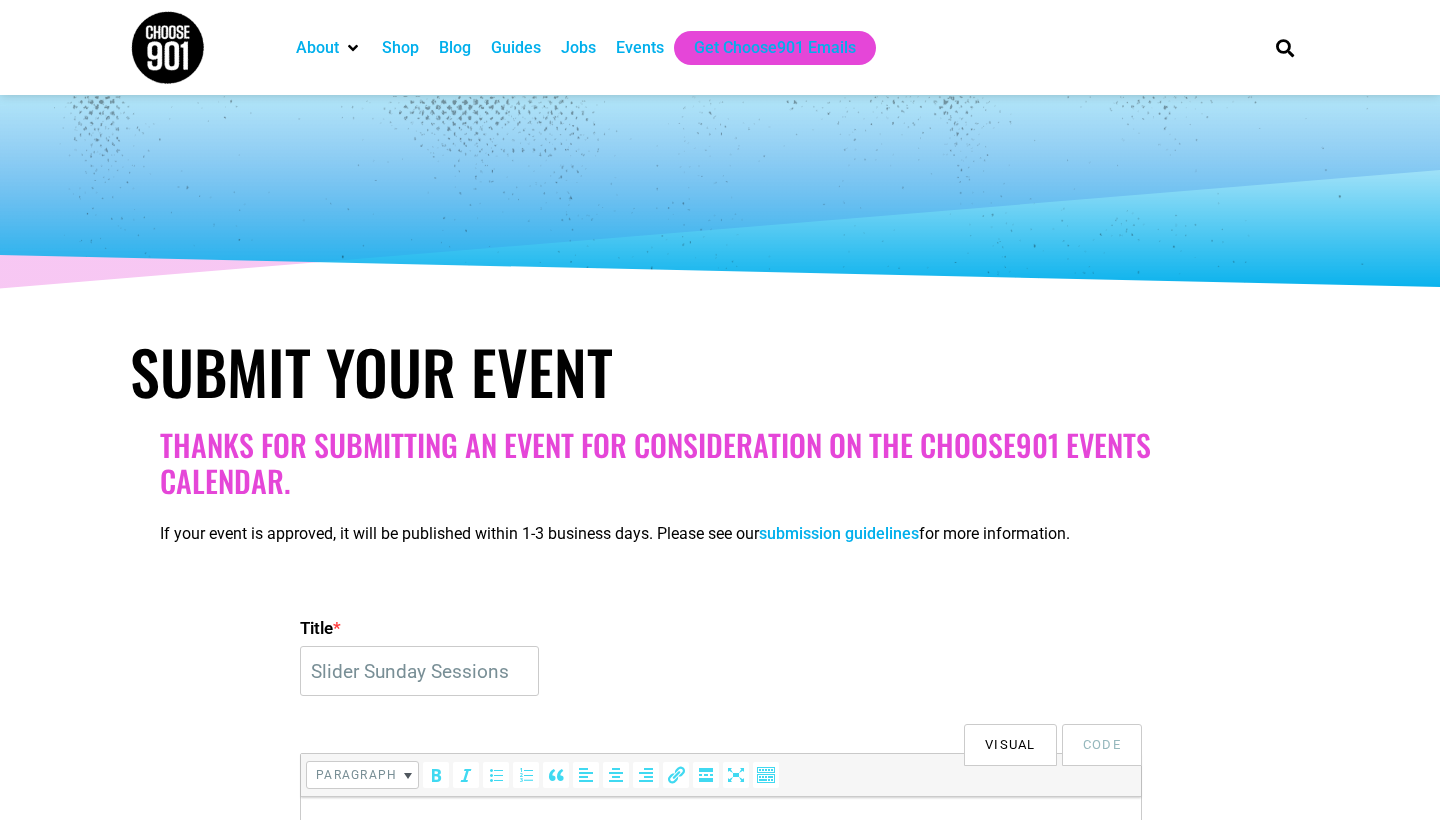 select 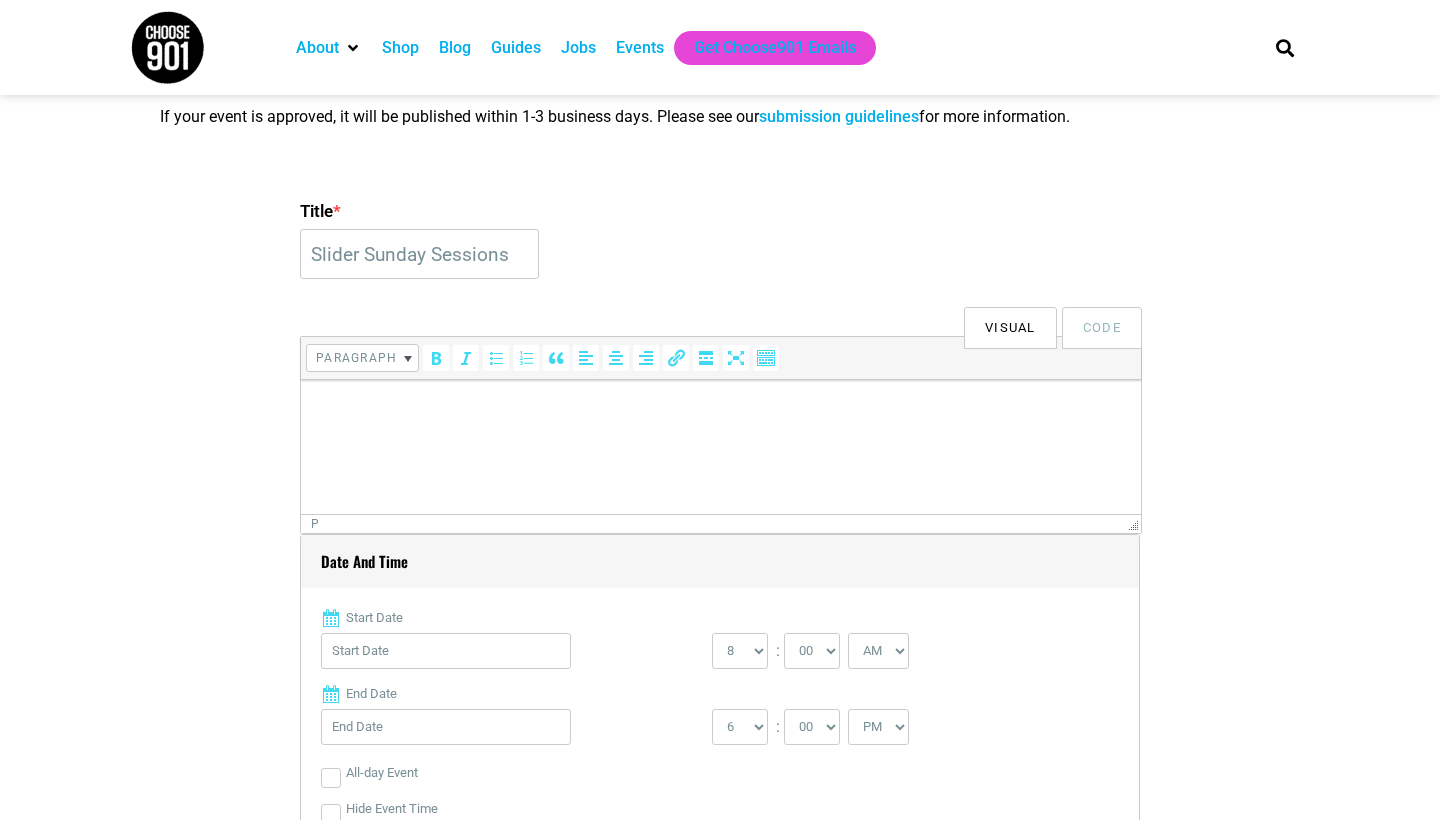 scroll, scrollTop: 0, scrollLeft: 0, axis: both 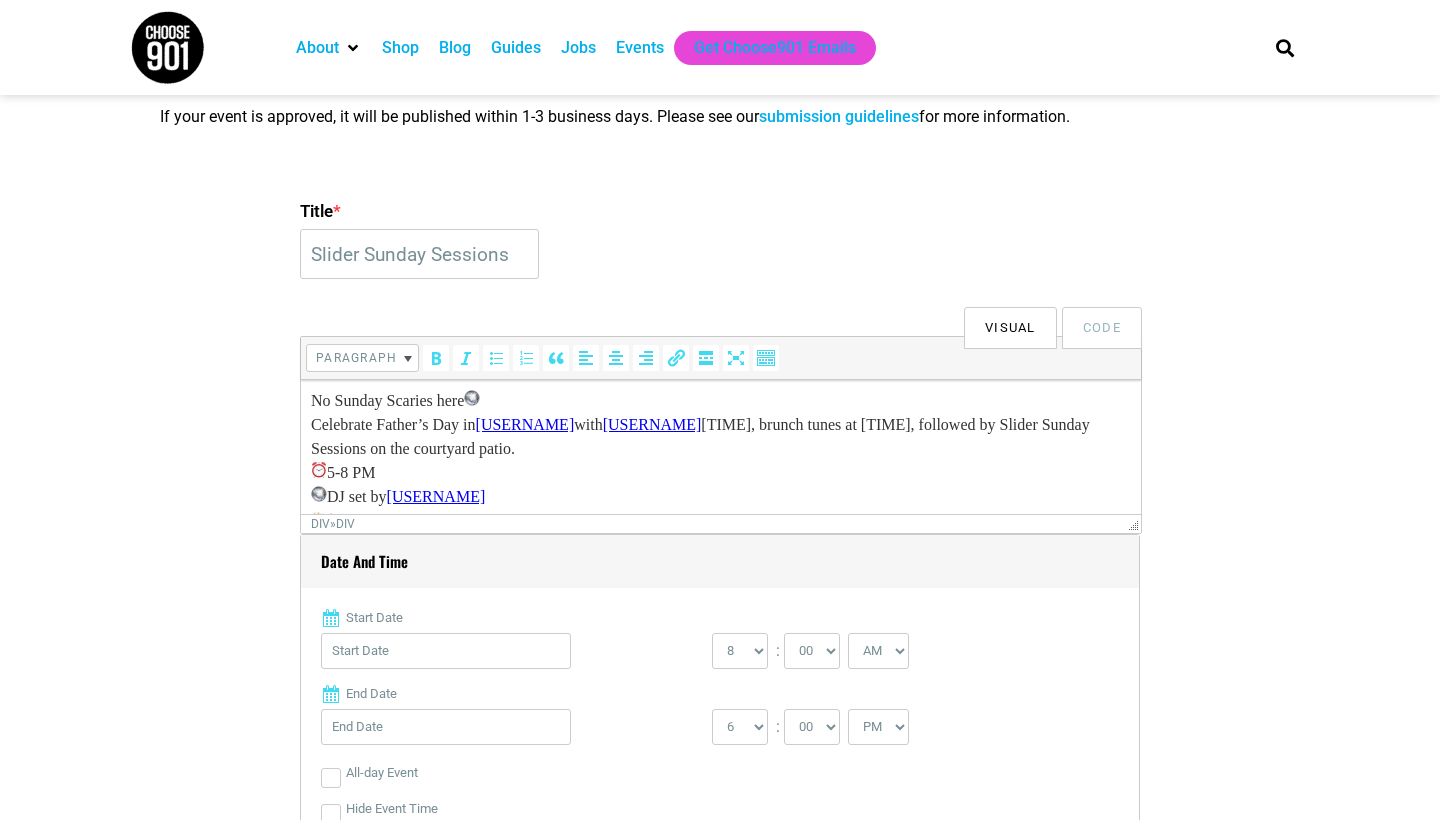 click on "No Sunday Scaries here" at bounding box center (721, 401) 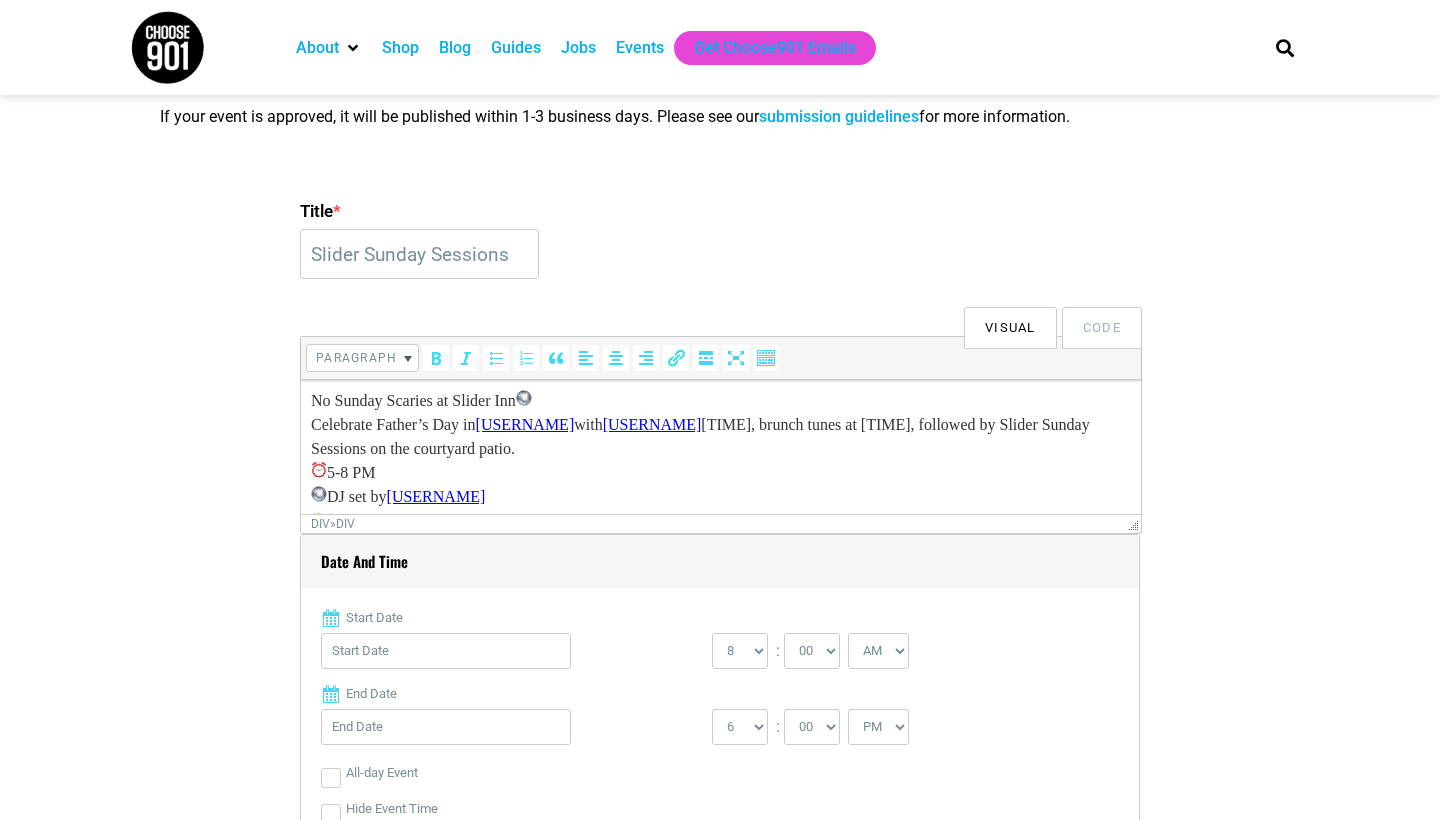 click on "[TIME], [CITY] with [USERNAME] brunch tunes at [TIME], followed by Slider Sunday Sessions on the courtyard patio." at bounding box center (721, 437) 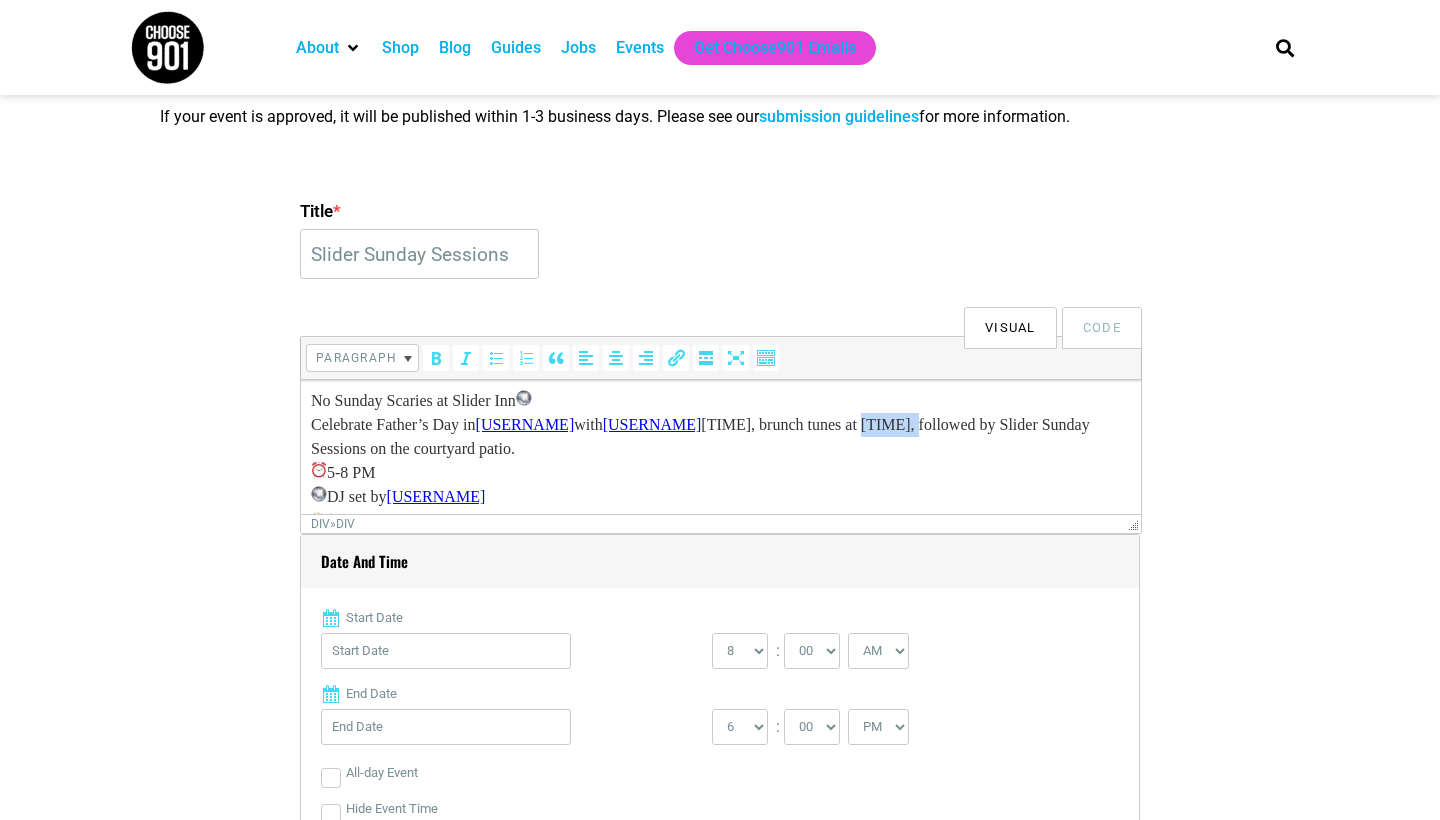 click on "[TIME], [CITY] with [USERNAME] brunch tunes at [TIME], followed by Slider Sunday Sessions on the courtyard patio." at bounding box center [721, 437] 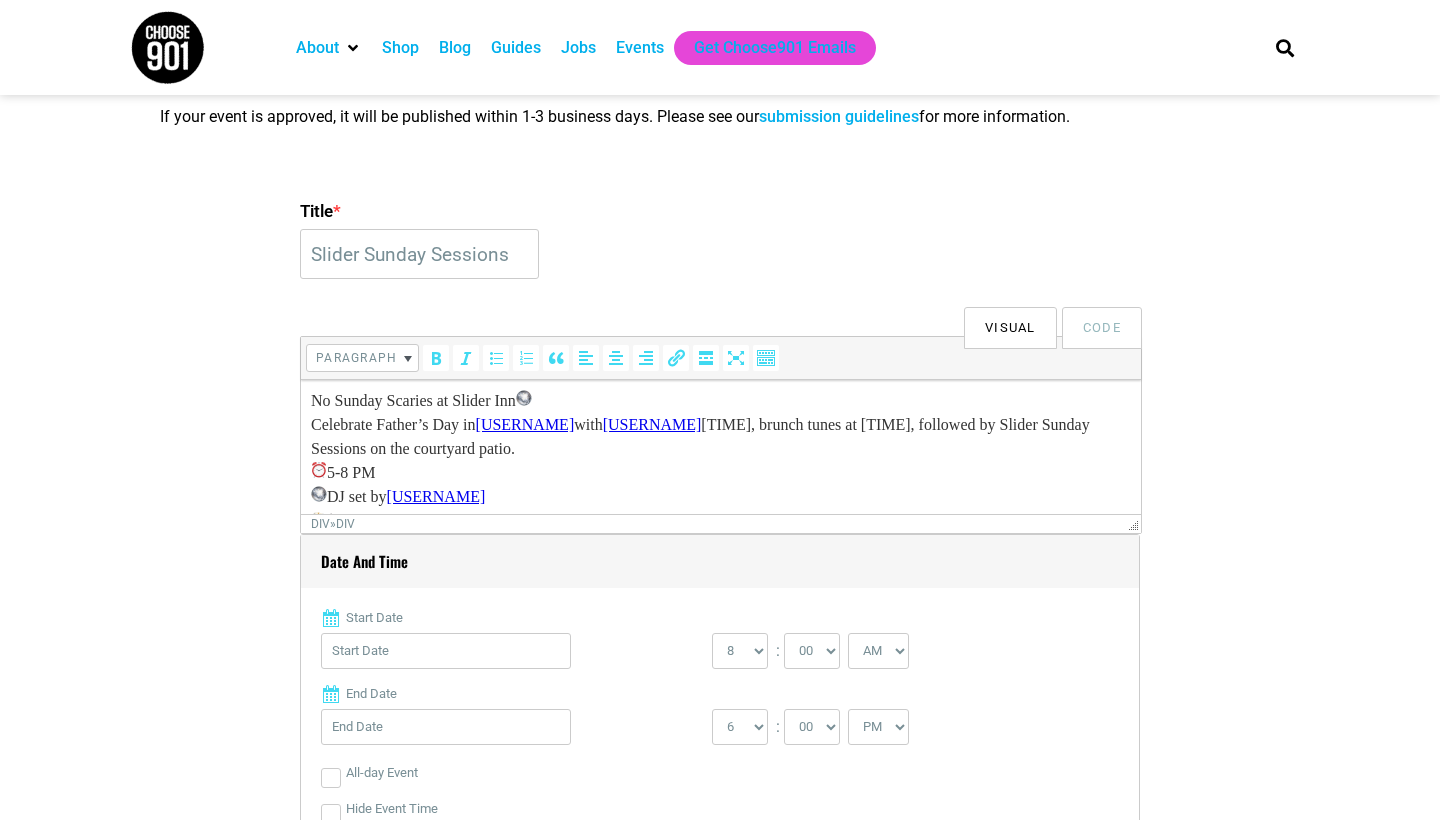click on "[TIME], [CITY] with [USERNAME] brunch tunes at [TIME], followed by Slider Sunday Sessions on the courtyard patio." at bounding box center (721, 437) 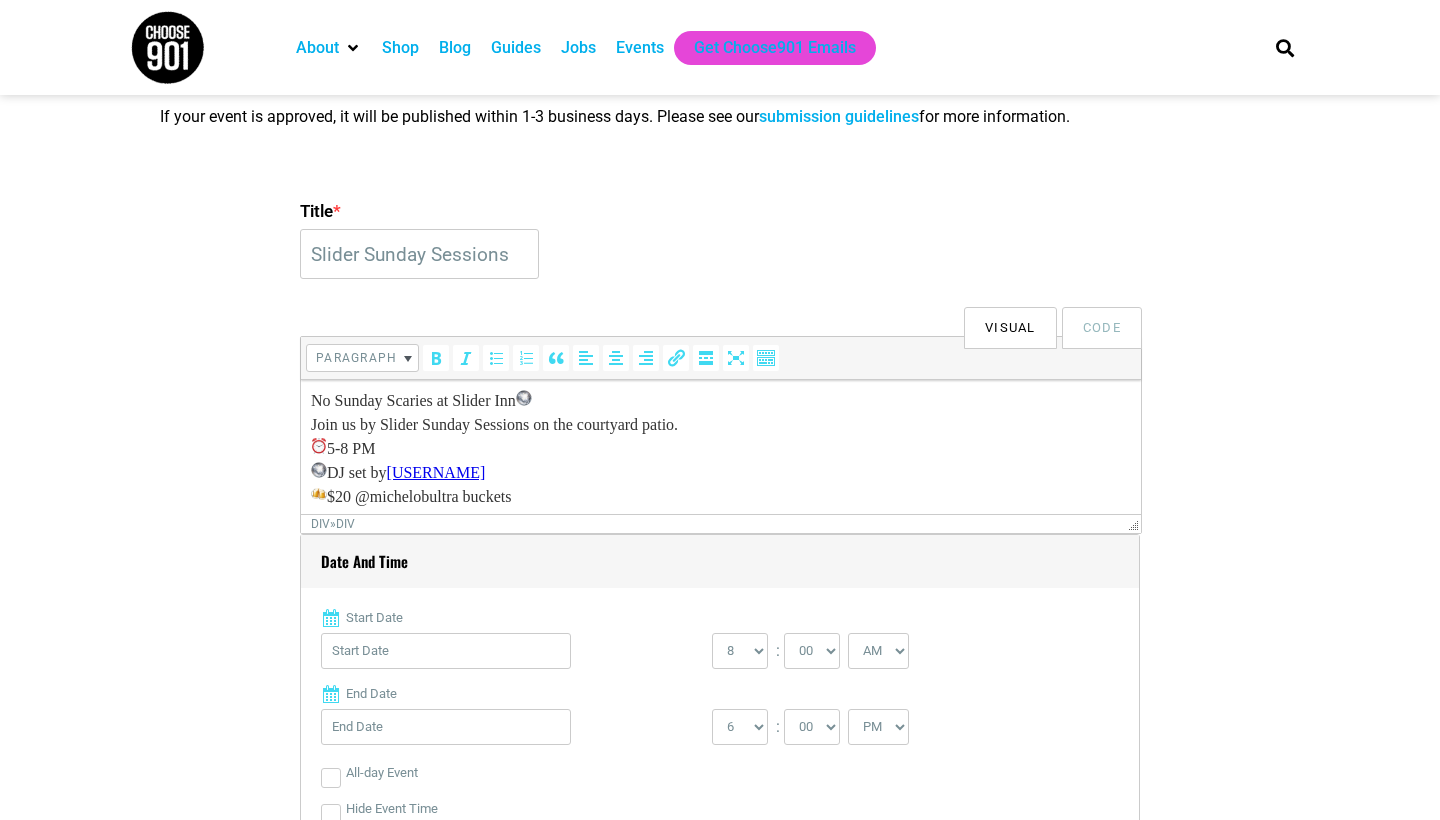 click on "No Sunday Scaries at Slider Inn" at bounding box center (721, 401) 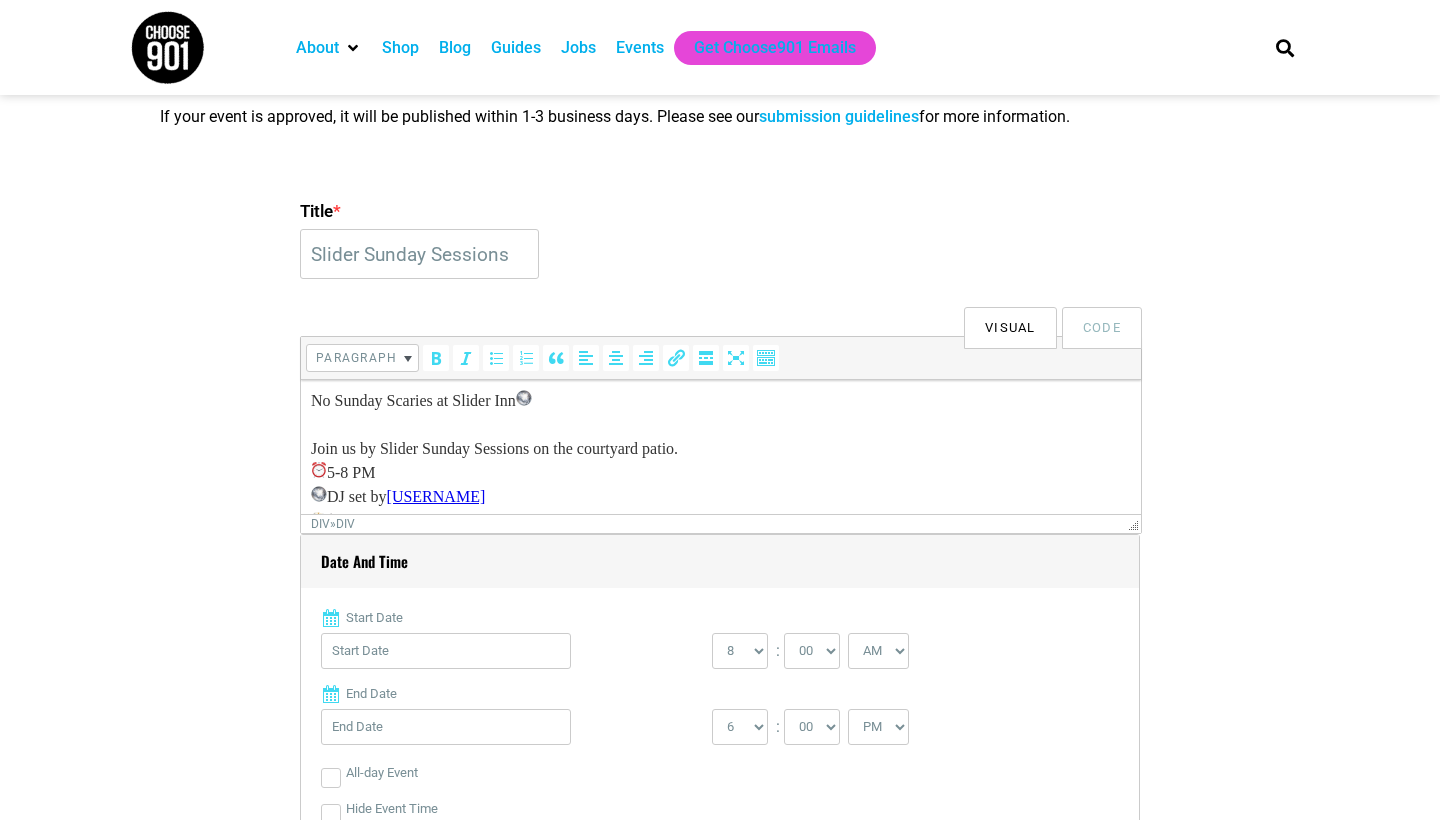 scroll, scrollTop: 27, scrollLeft: 0, axis: vertical 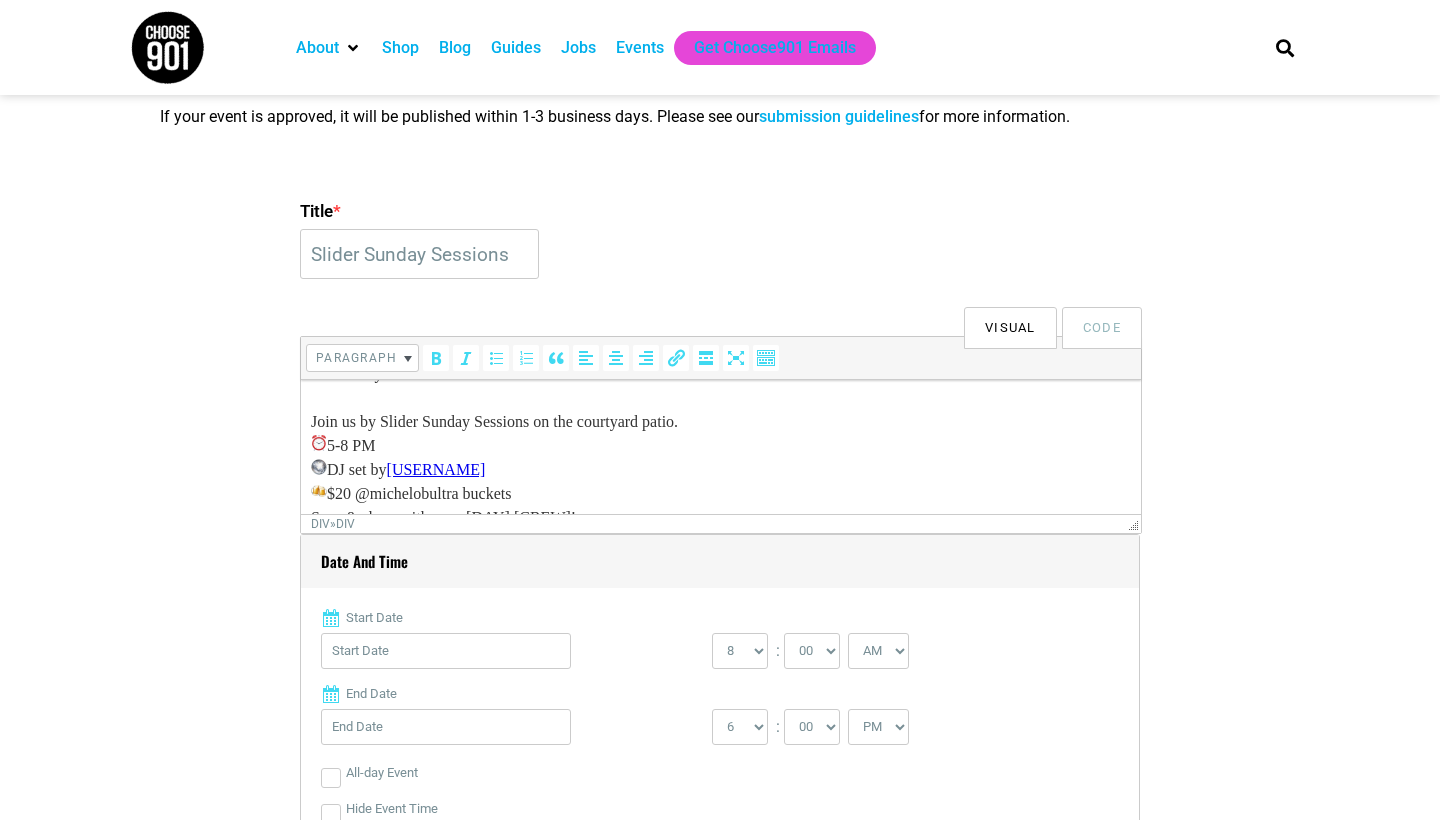 click on "Join us by Slider Sunday Sessions on the courtyard patio." at bounding box center [721, 422] 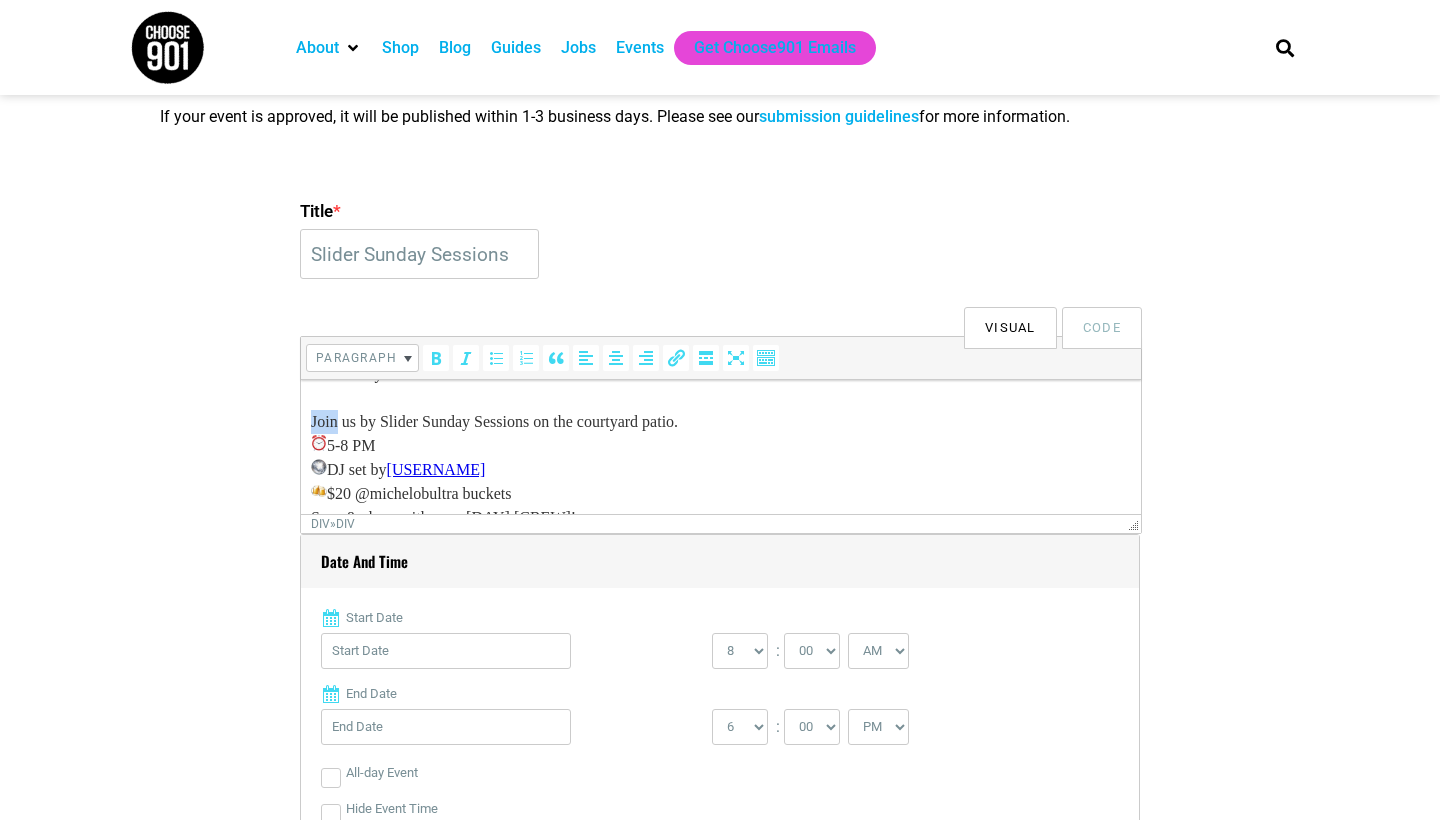 click on "Join us by Slider Sunday Sessions on the courtyard patio." at bounding box center (721, 422) 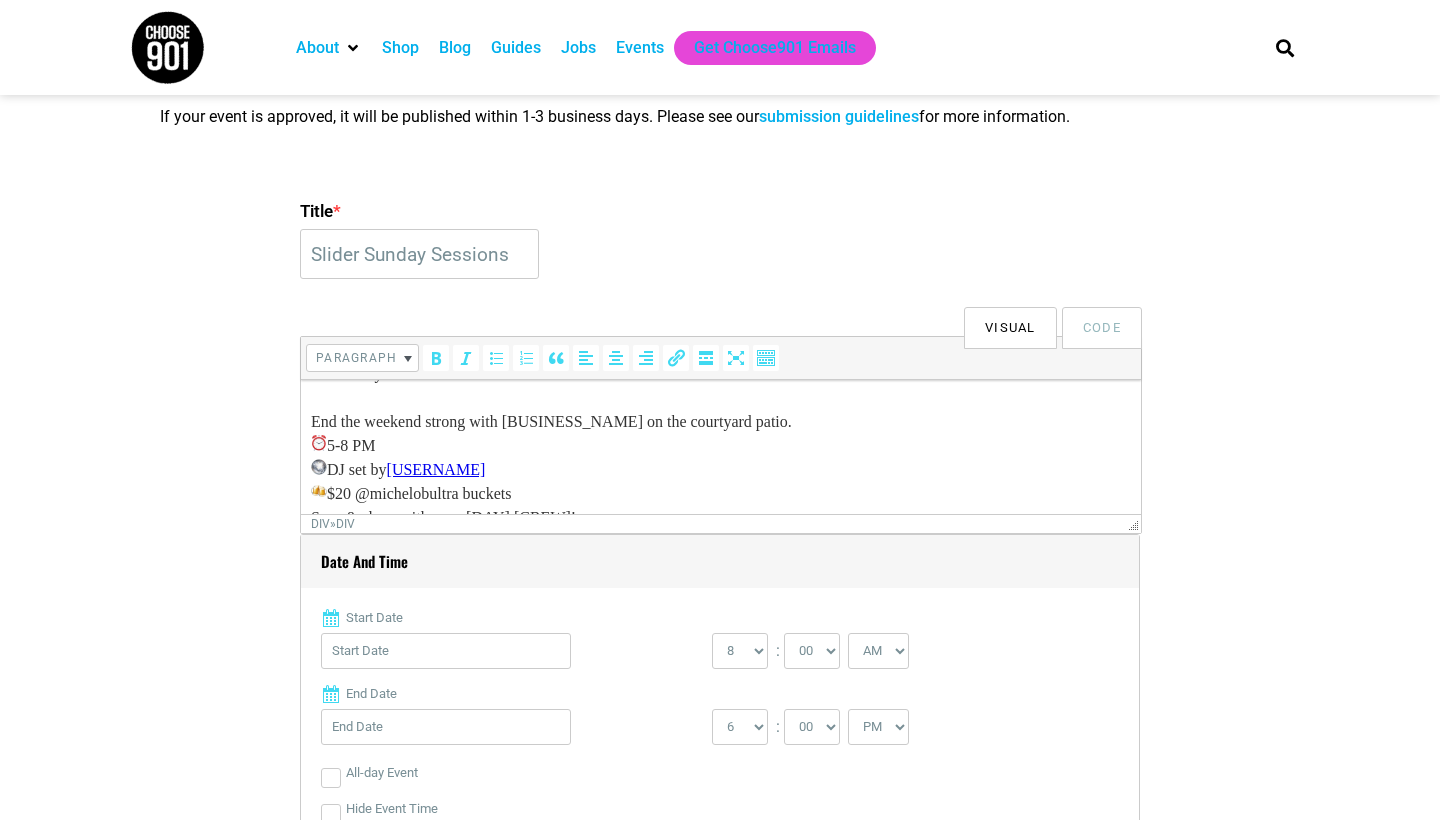 click on "End the weekend strong with [BUSINESS_NAME] on the courtyard patio." at bounding box center (721, 422) 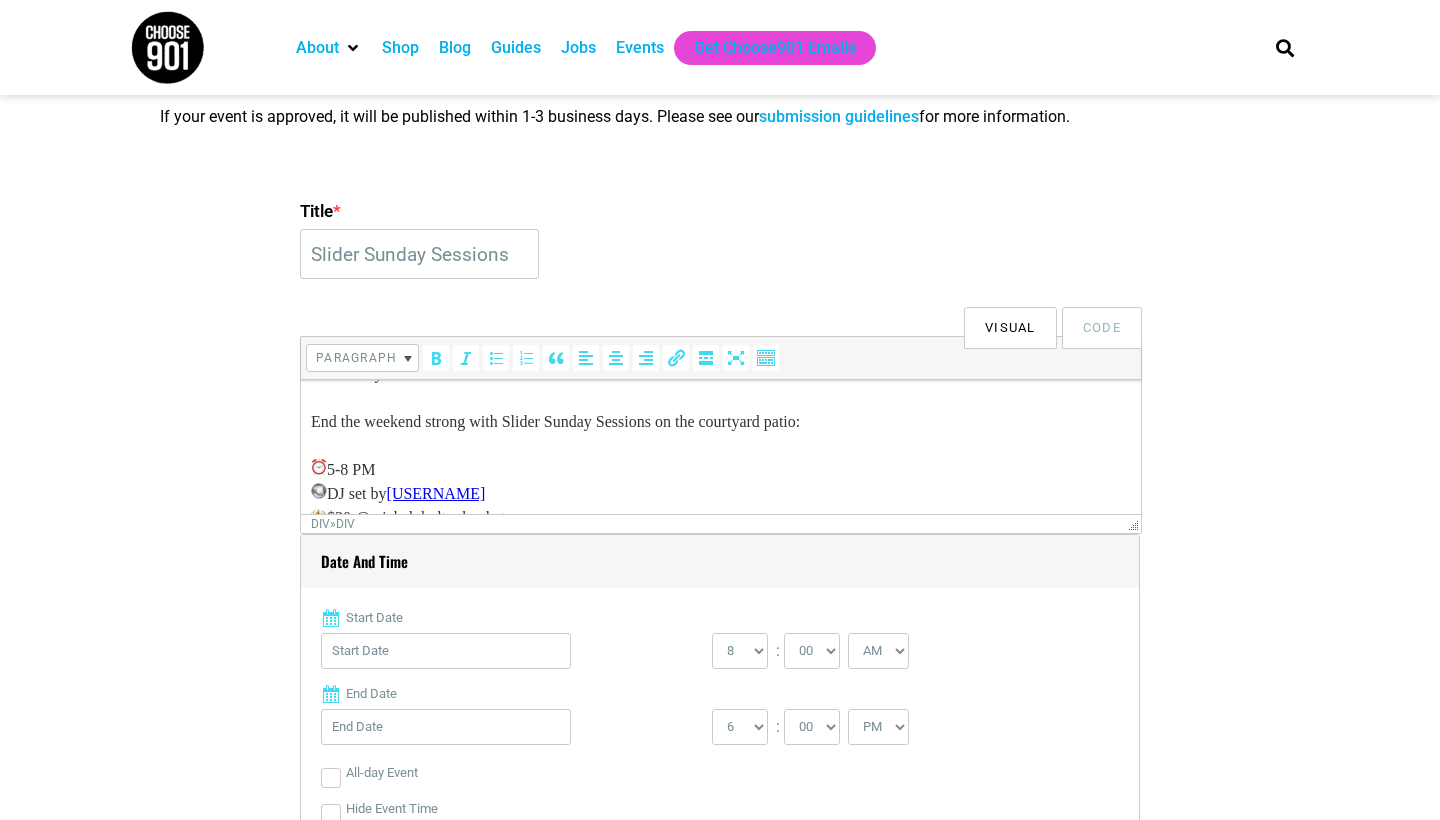 click on "5-8 PM" at bounding box center (721, 470) 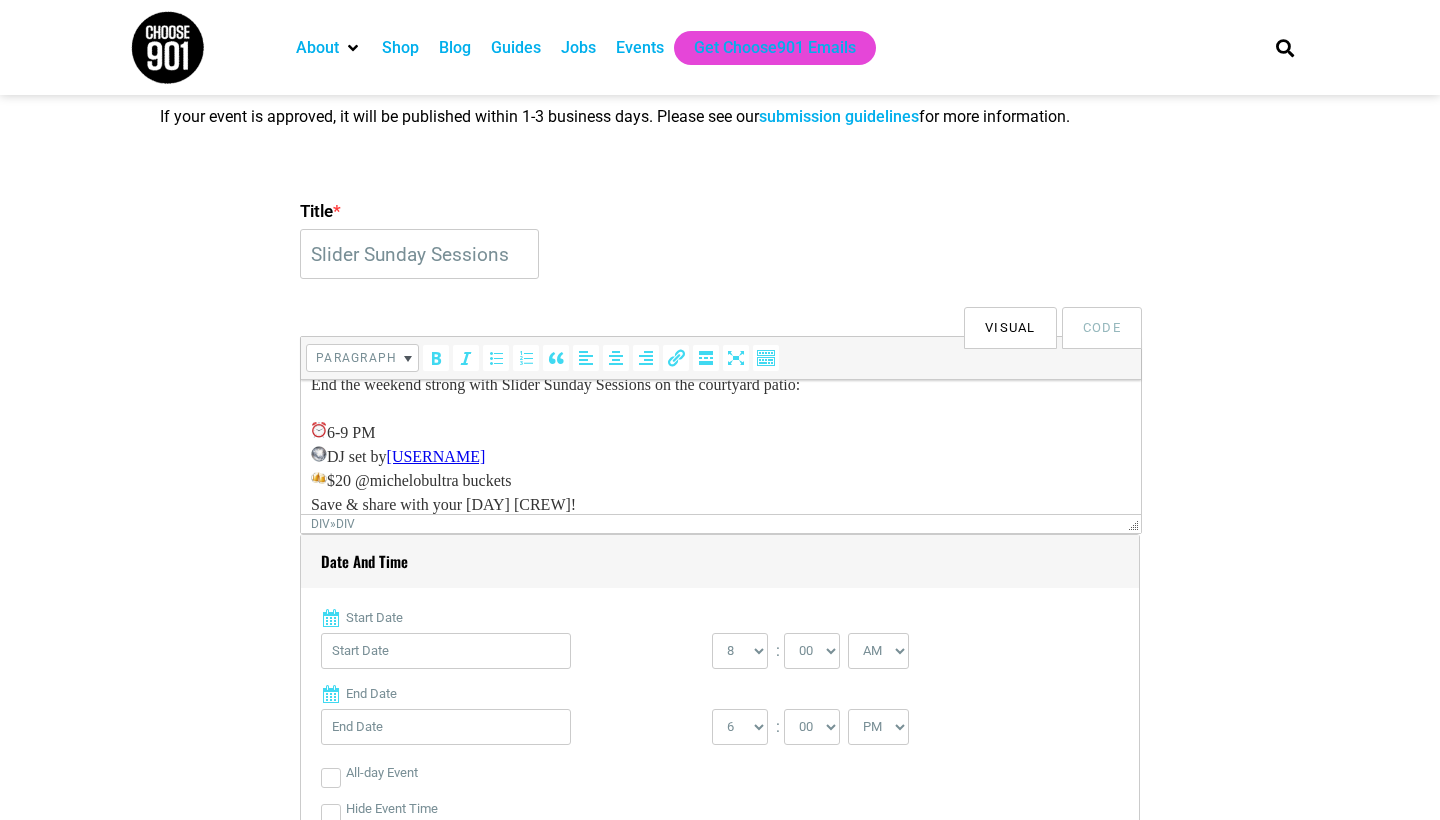 scroll, scrollTop: 76, scrollLeft: 0, axis: vertical 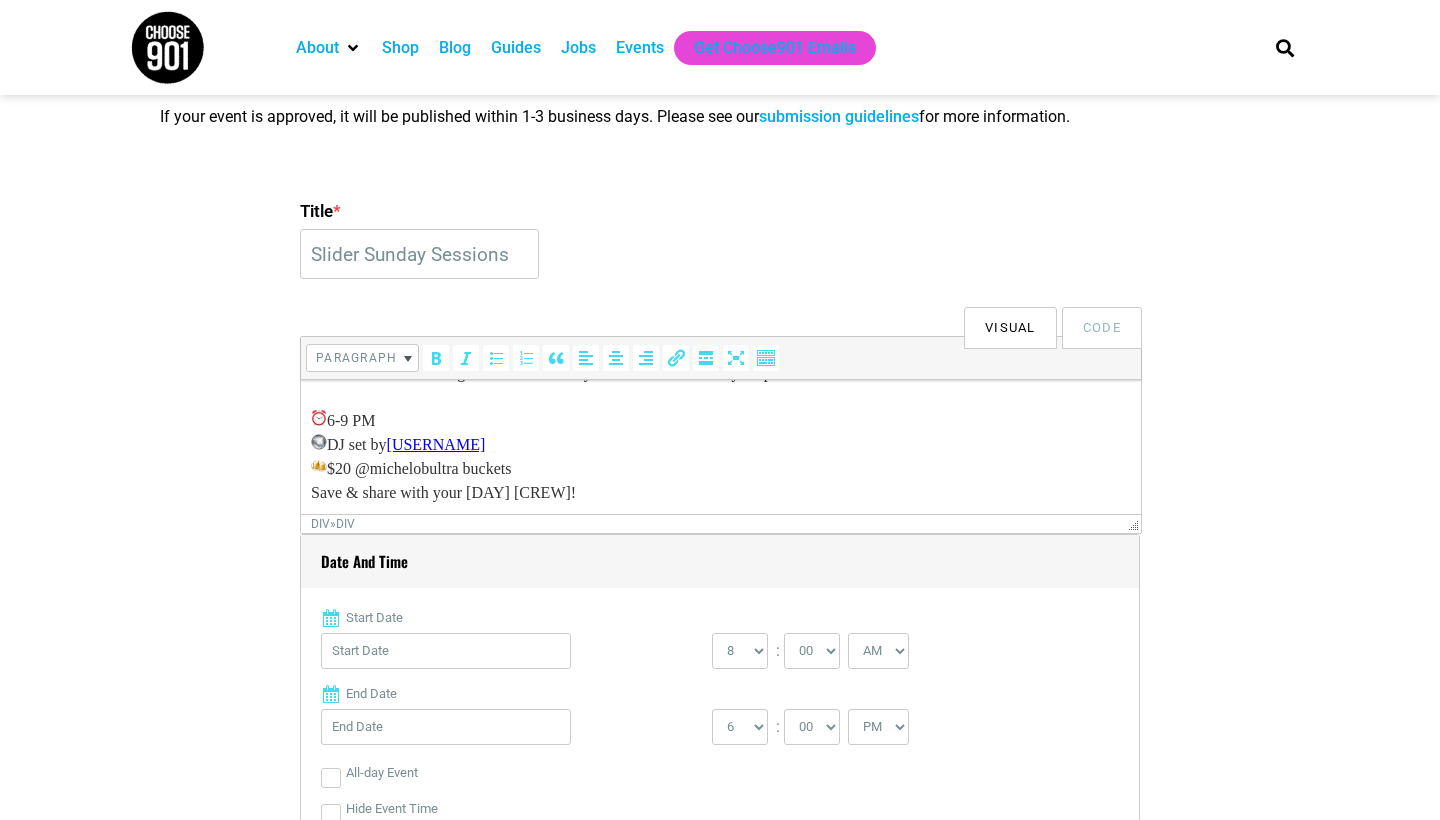 click on "DJ set by  @ferbefresh" at bounding box center (721, 445) 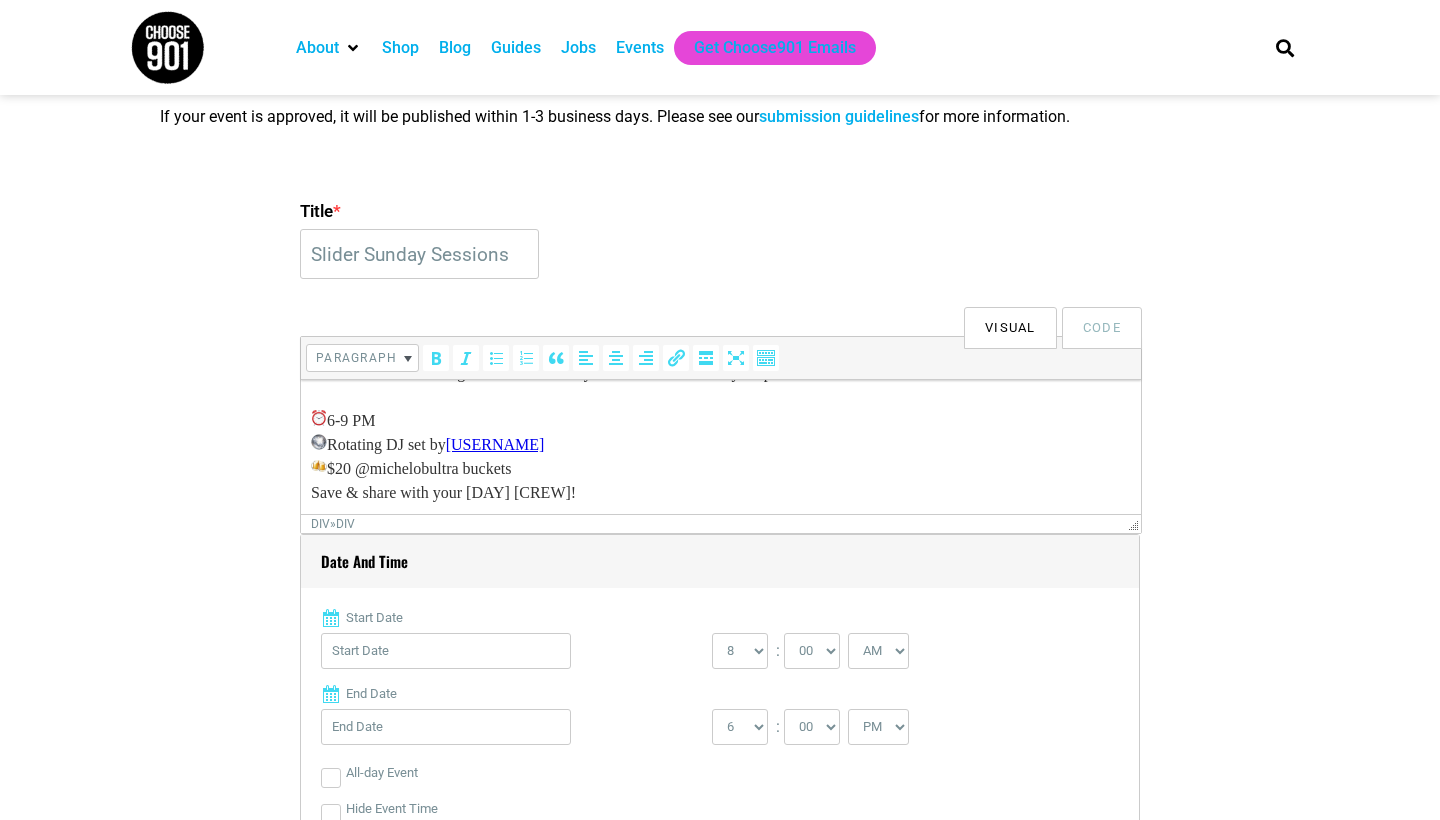 click on "Rotating DJ set by @[NAME]" at bounding box center [721, 445] 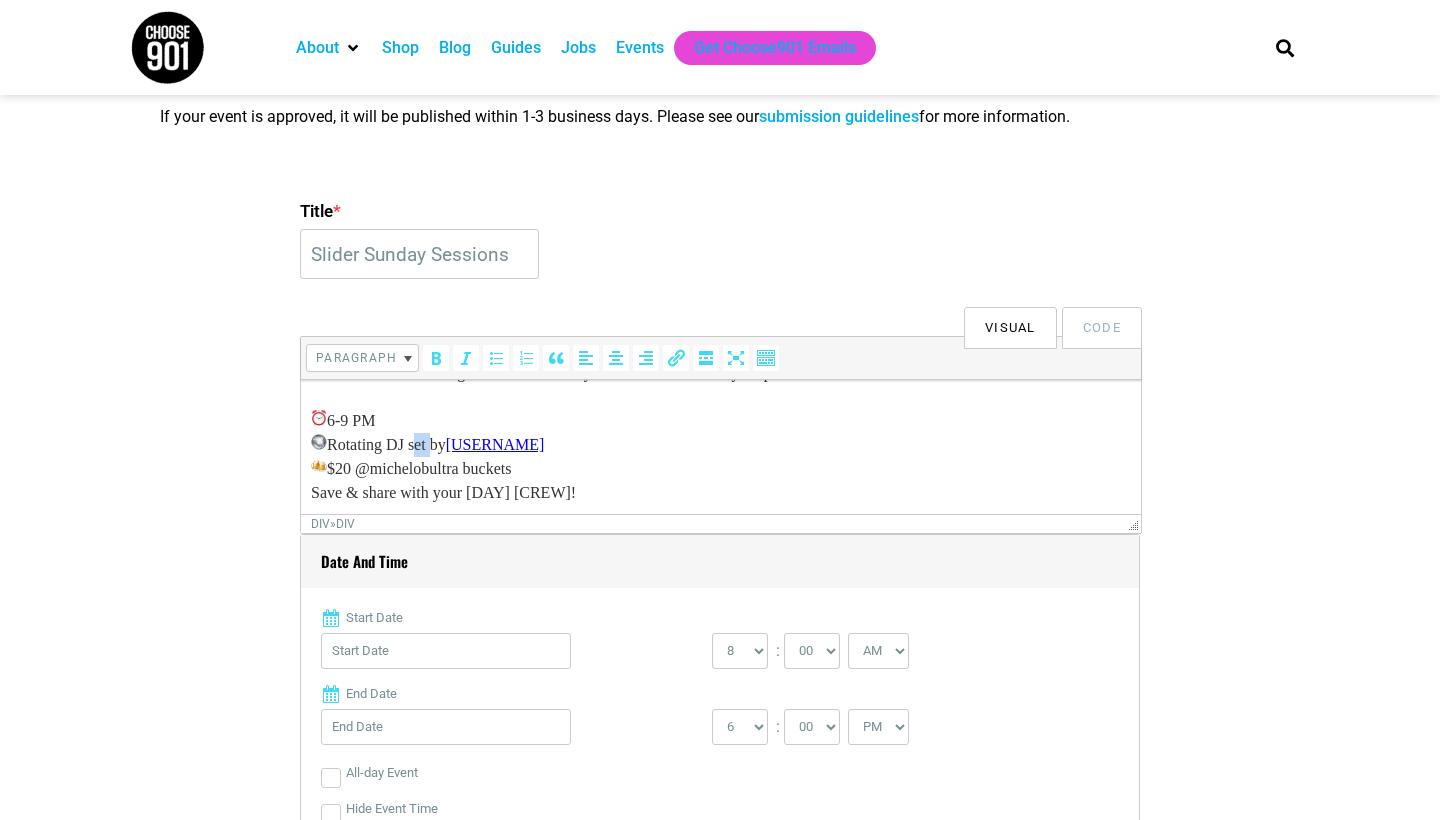 click on "Rotating DJ set by @[NAME]" at bounding box center (721, 445) 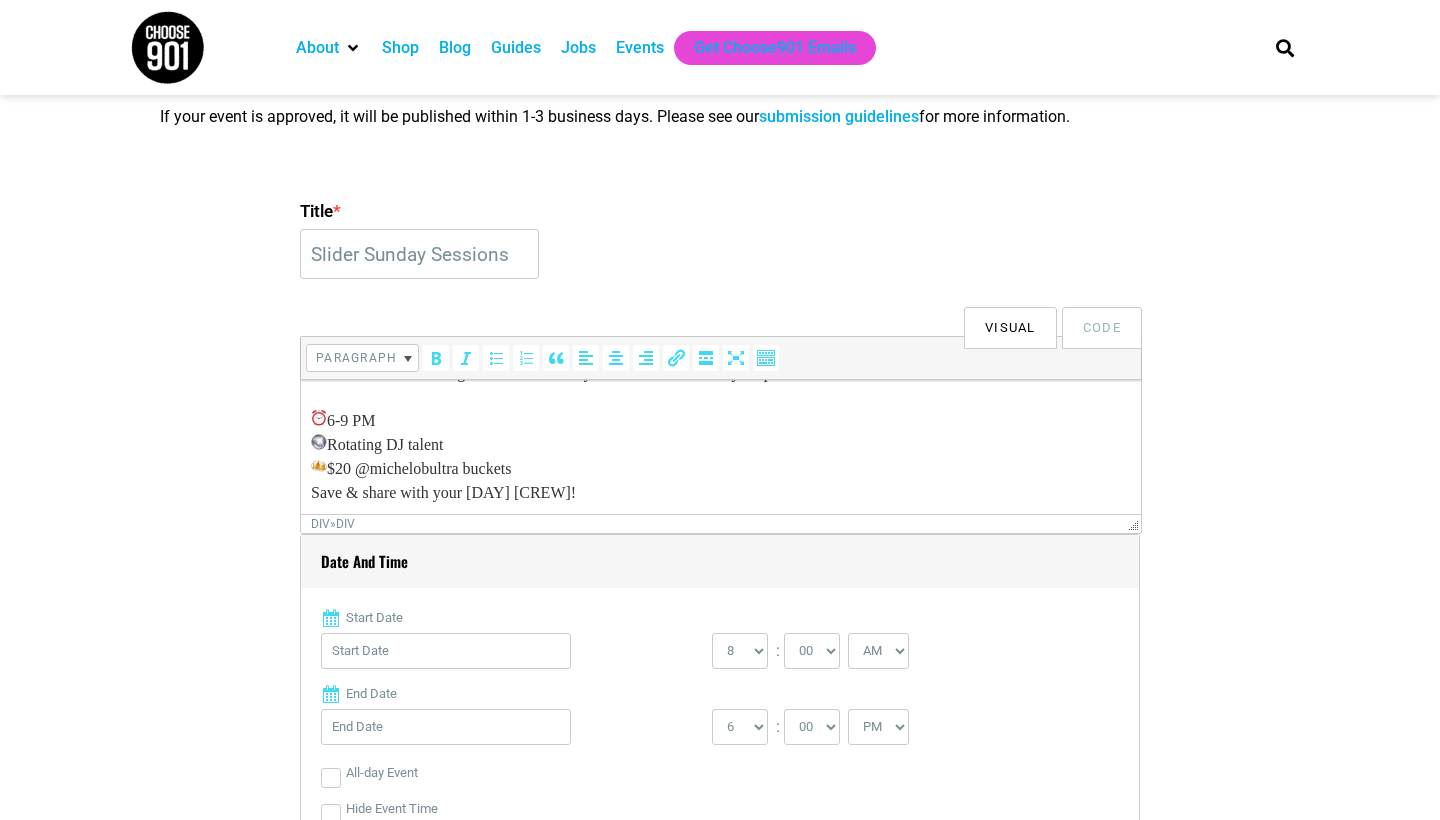 click on "$20 @michelobultra buckets" at bounding box center (721, 469) 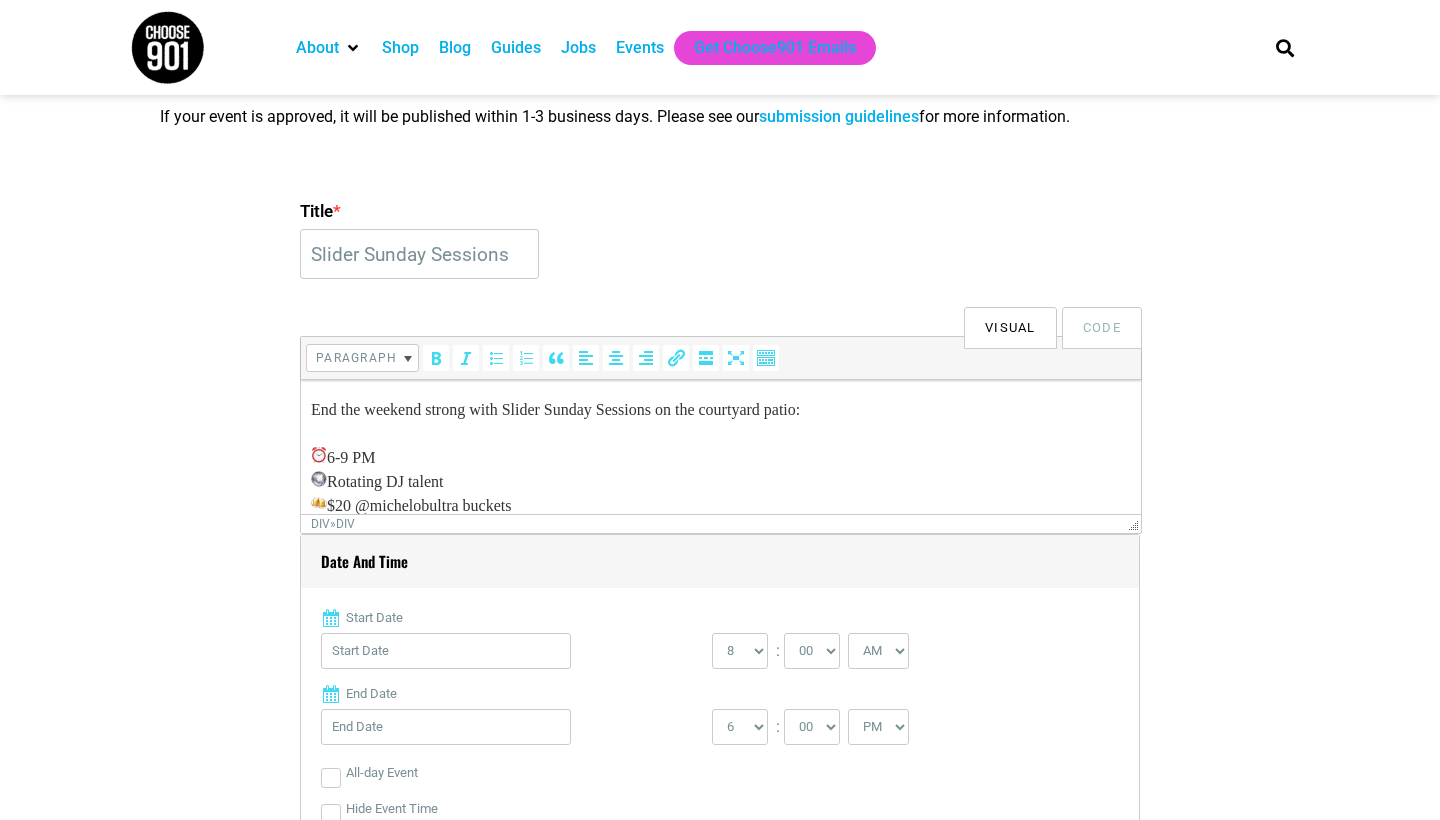 scroll, scrollTop: 76, scrollLeft: 0, axis: vertical 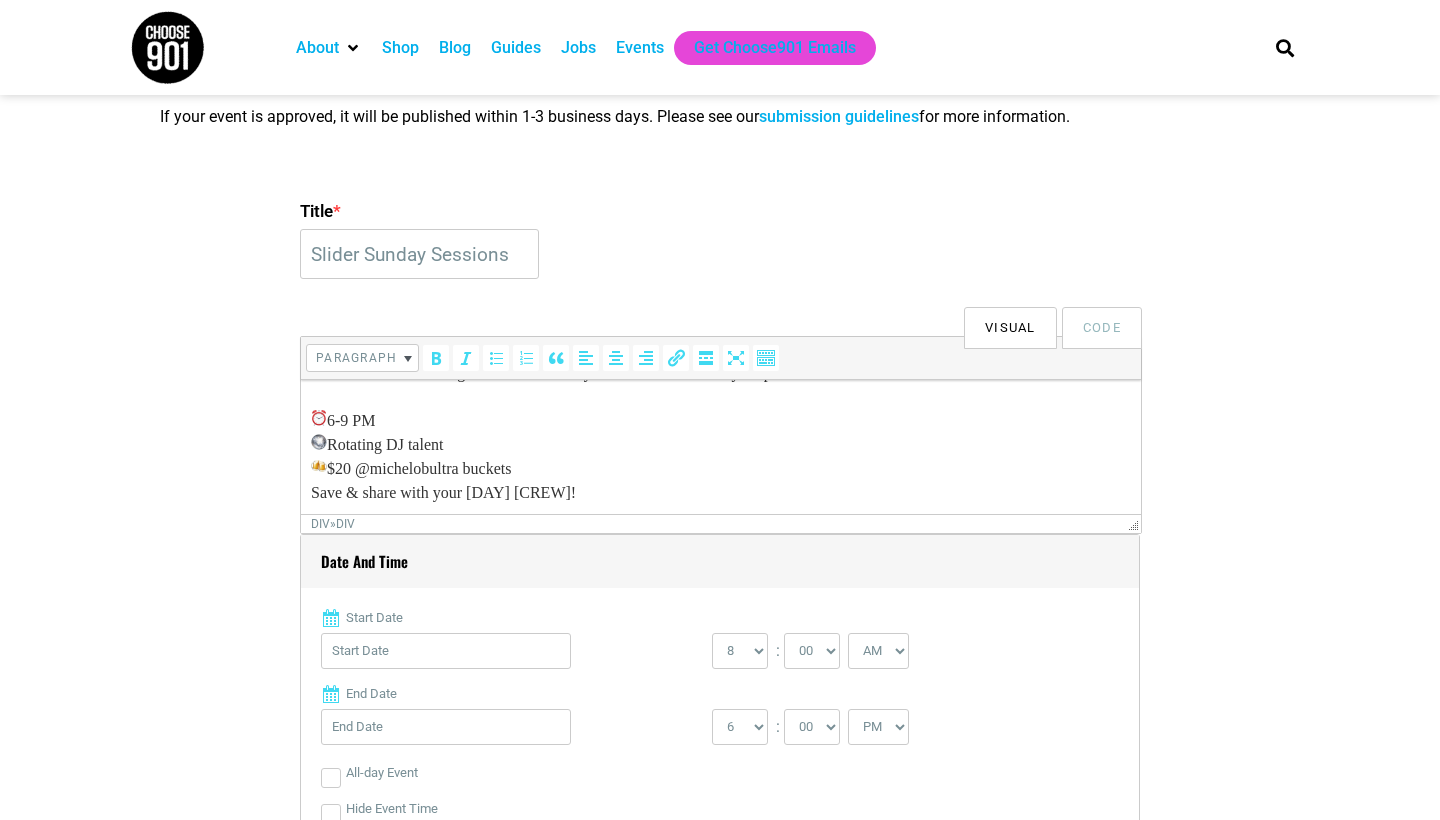 click on "Save & share with your [DAY] [CREW]!" at bounding box center [721, 493] 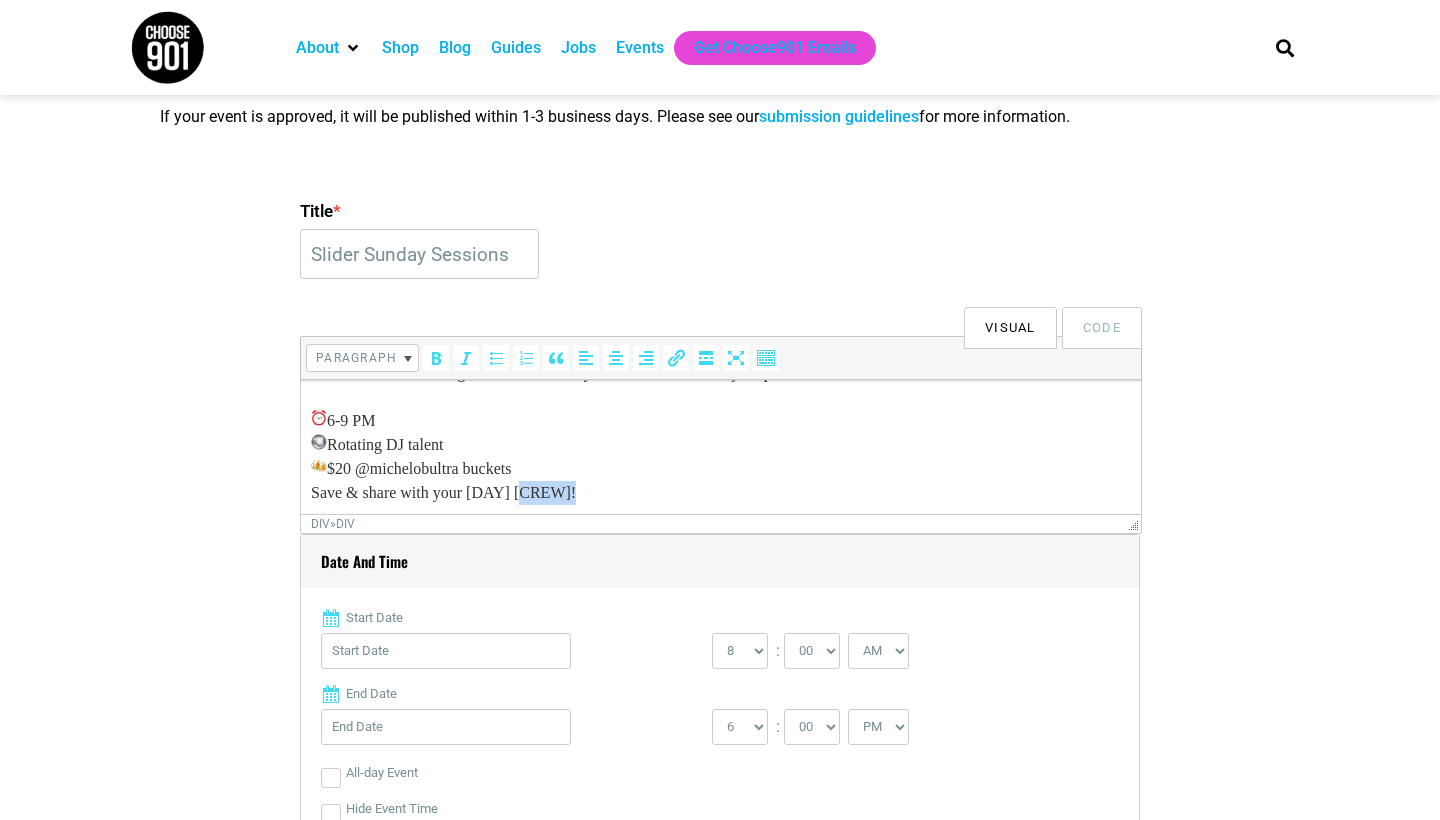 click on "Save & share with your [DAY] [CREW]!" at bounding box center (721, 493) 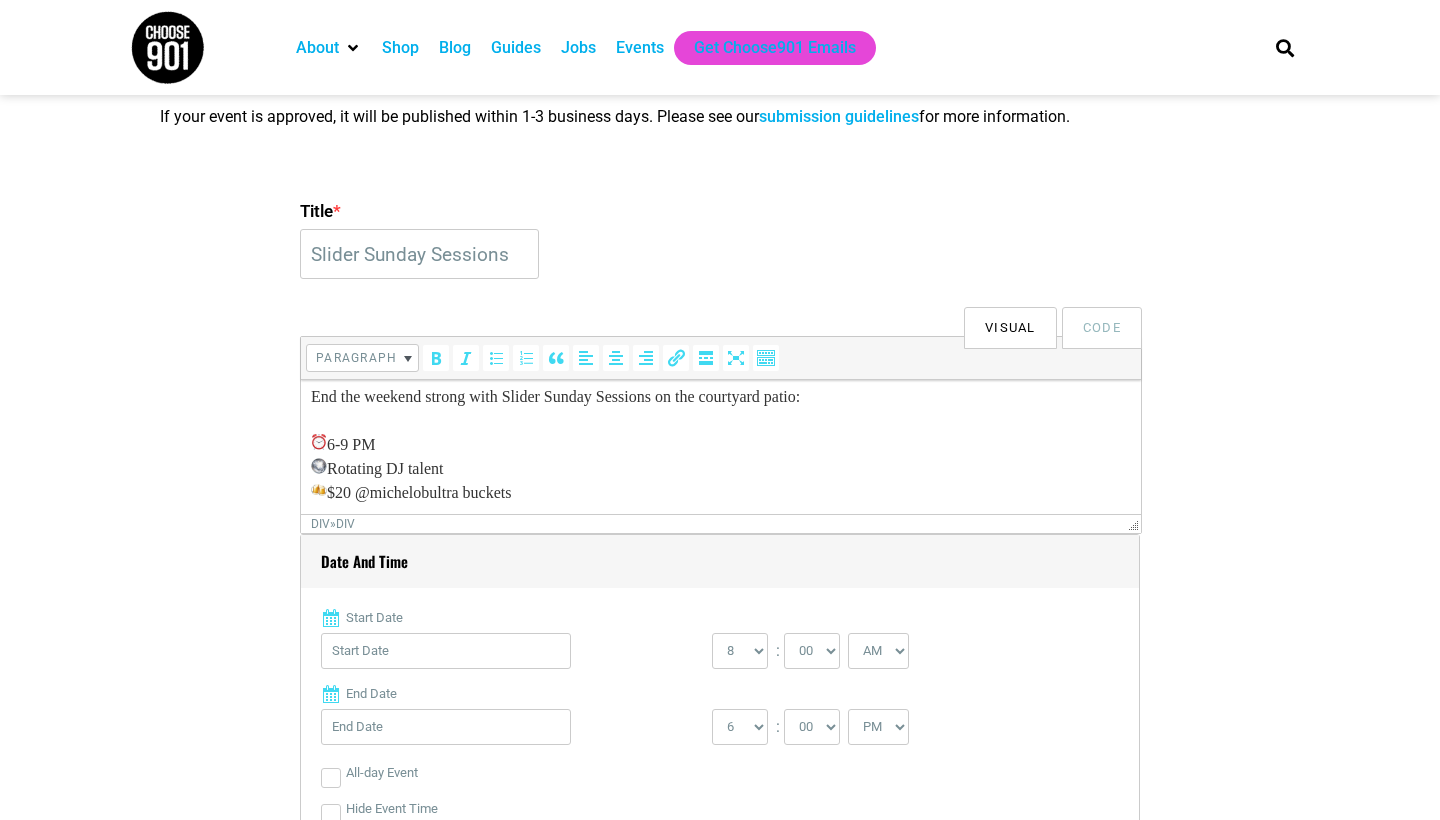 scroll, scrollTop: 21, scrollLeft: 0, axis: vertical 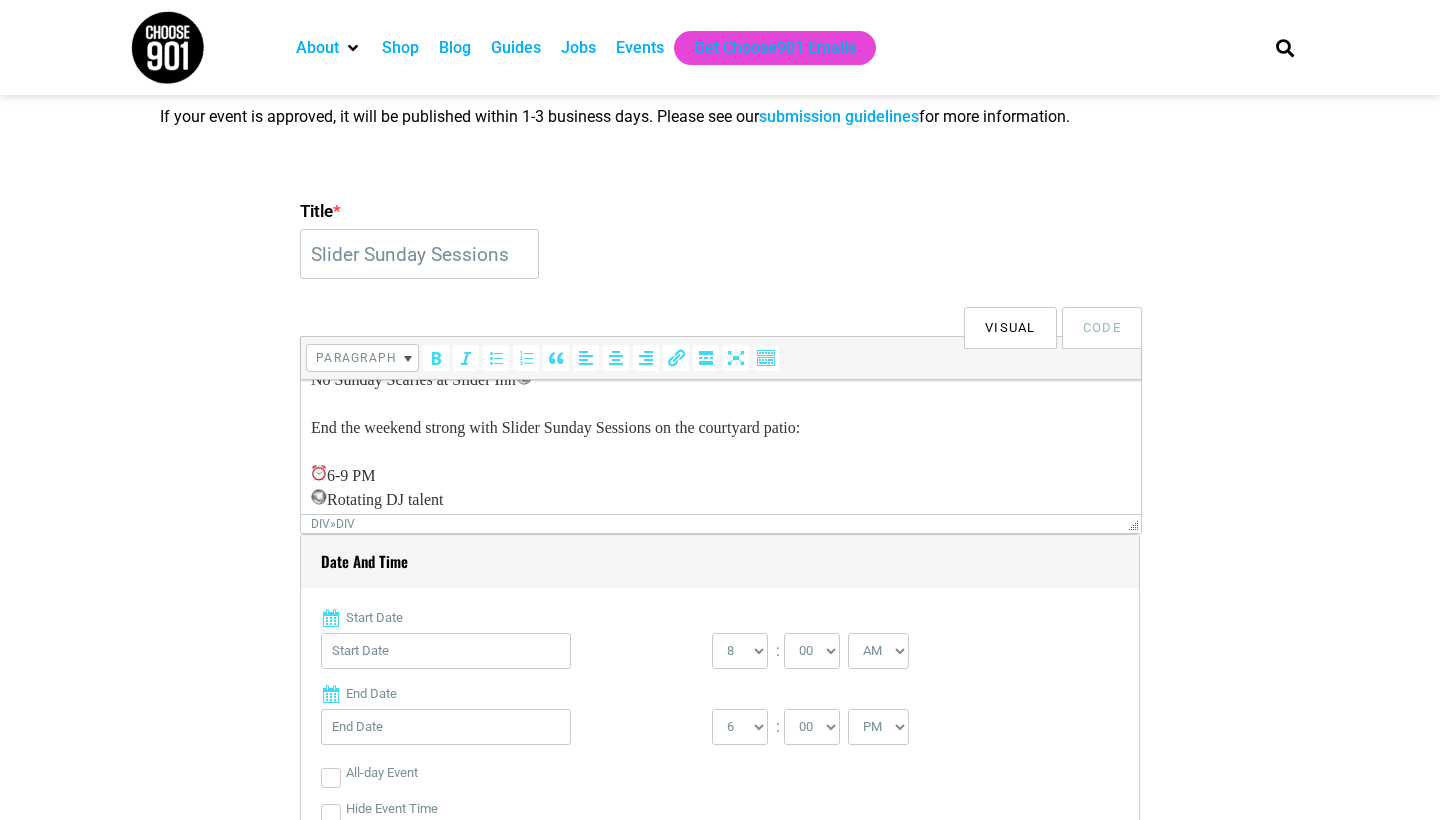 click on "End the weekend strong with Slider Sunday Sessions on the courtyard patio:" at bounding box center (721, 428) 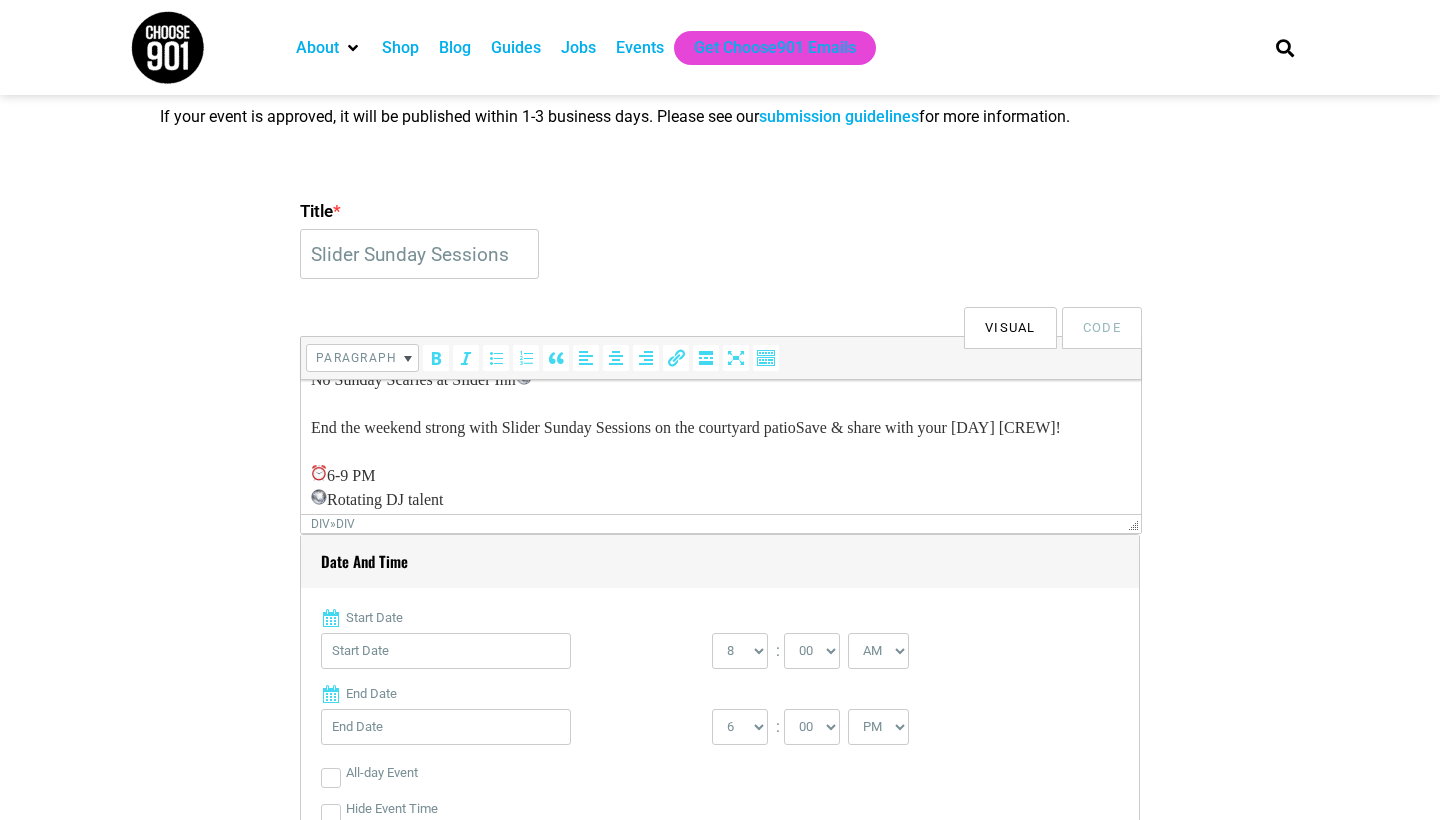 click on "End the weekend strong with Slider Sunday Sessions on the courtyard patio  Save & share with your Sunday Funday crew!" at bounding box center (721, 428) 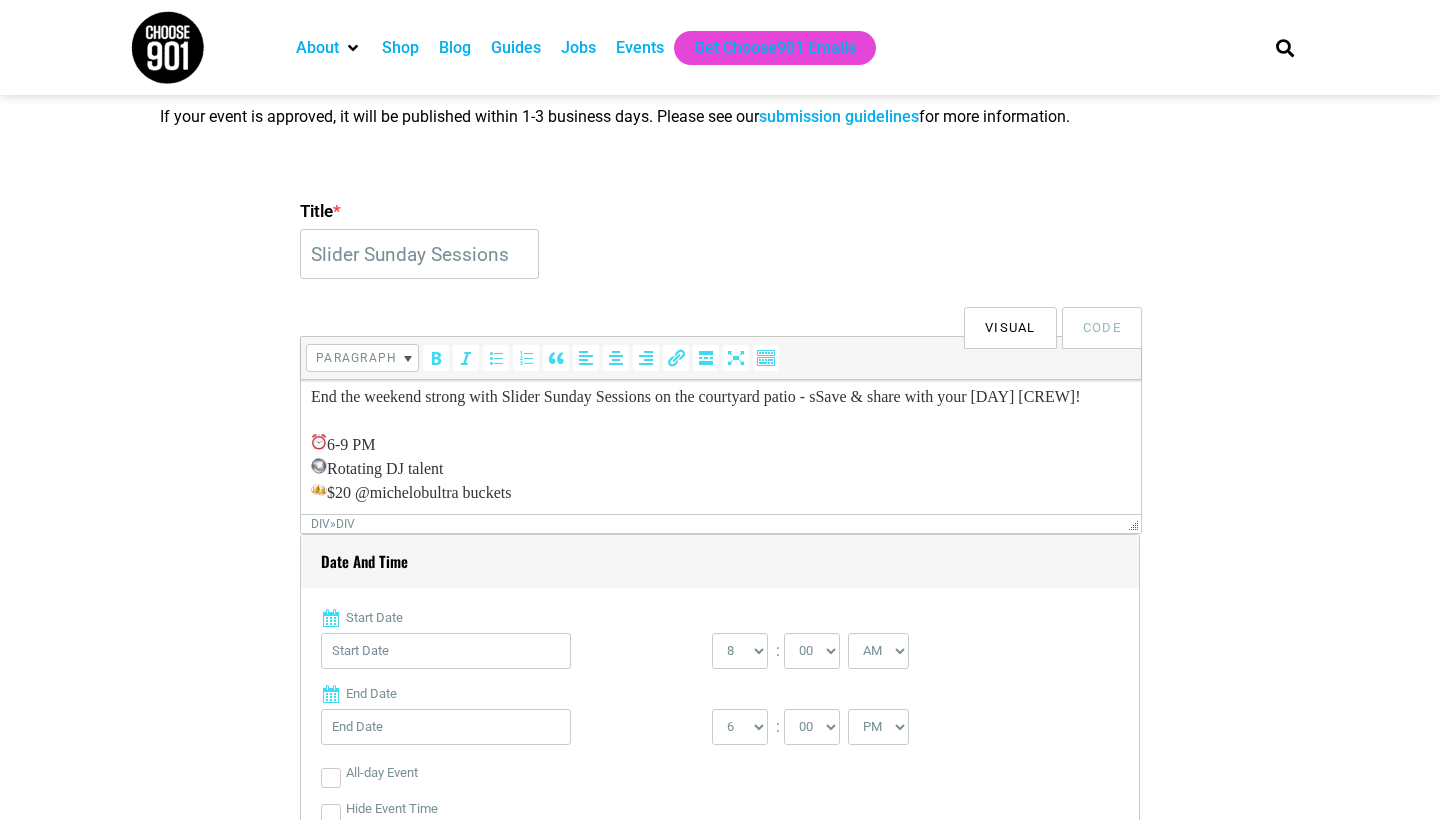 scroll, scrollTop: 76, scrollLeft: 0, axis: vertical 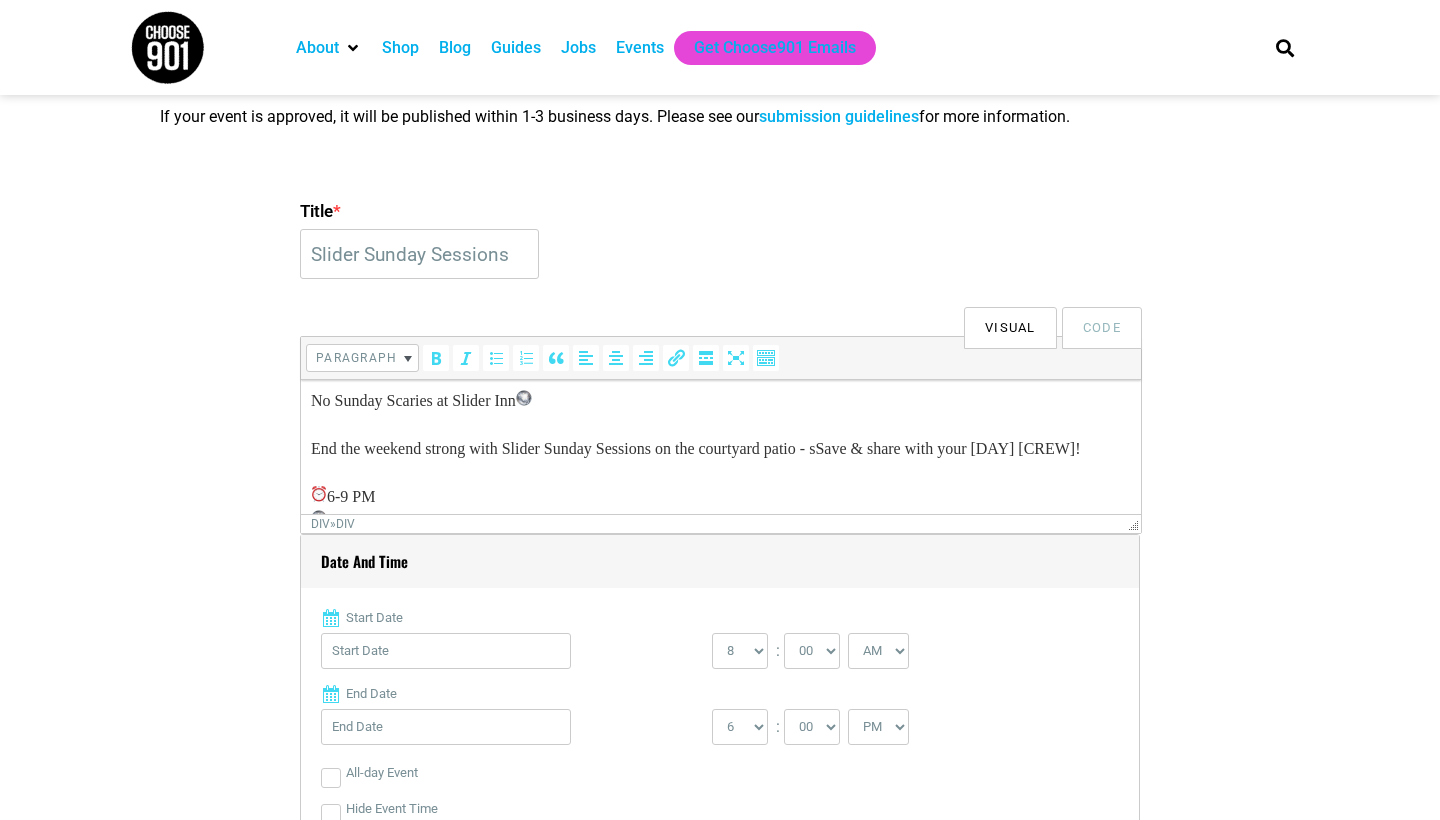 copy on "No Sunday Scaries at Slider Inn  End the weekend strong with Slider Sunday Sessions on the courtyard patio - s ave & share with your Sunday Funday crew!  6-9 PM  Rotating DJ talent  $20 @michelobultra buckets" 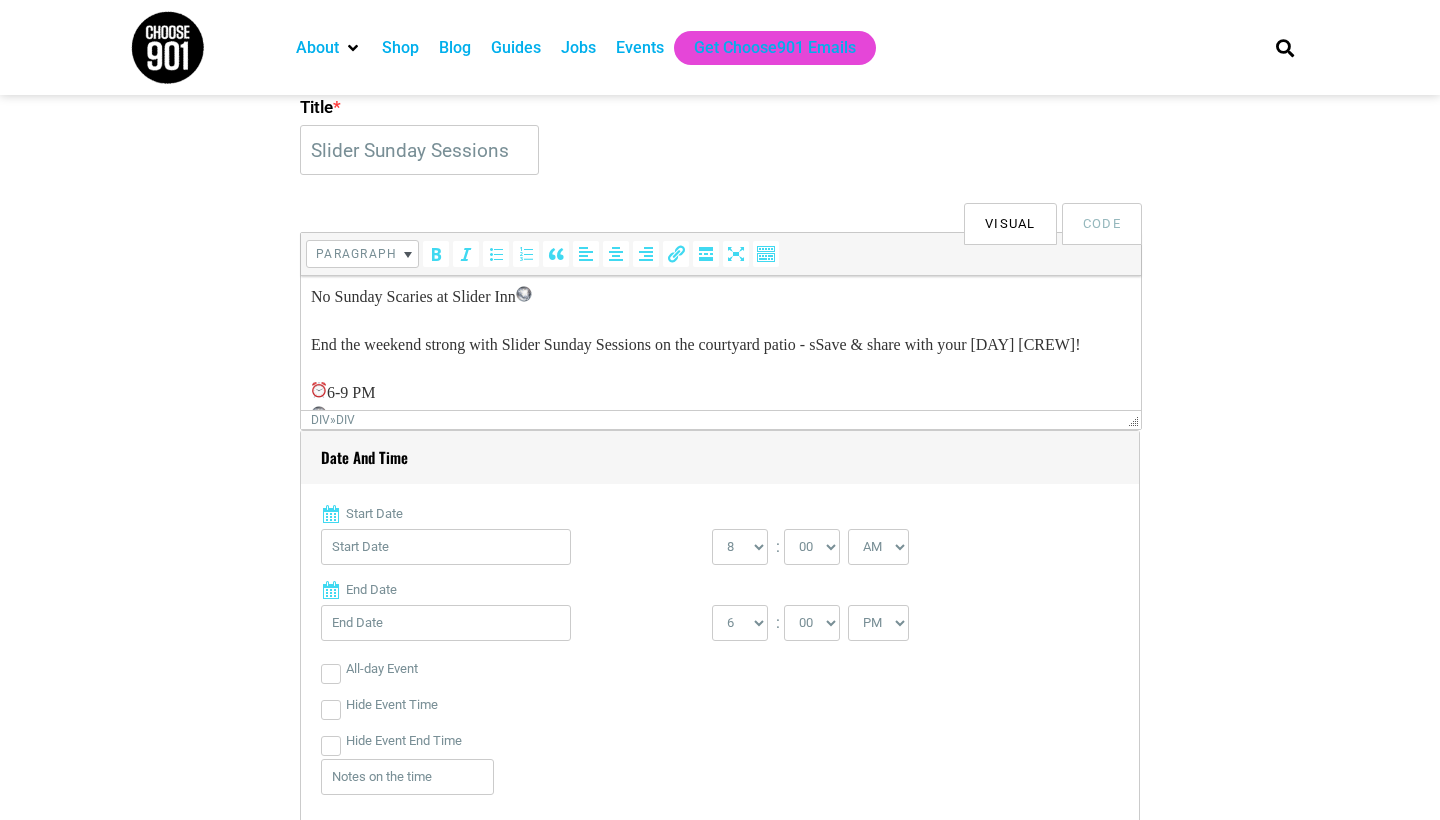 scroll, scrollTop: 571, scrollLeft: 0, axis: vertical 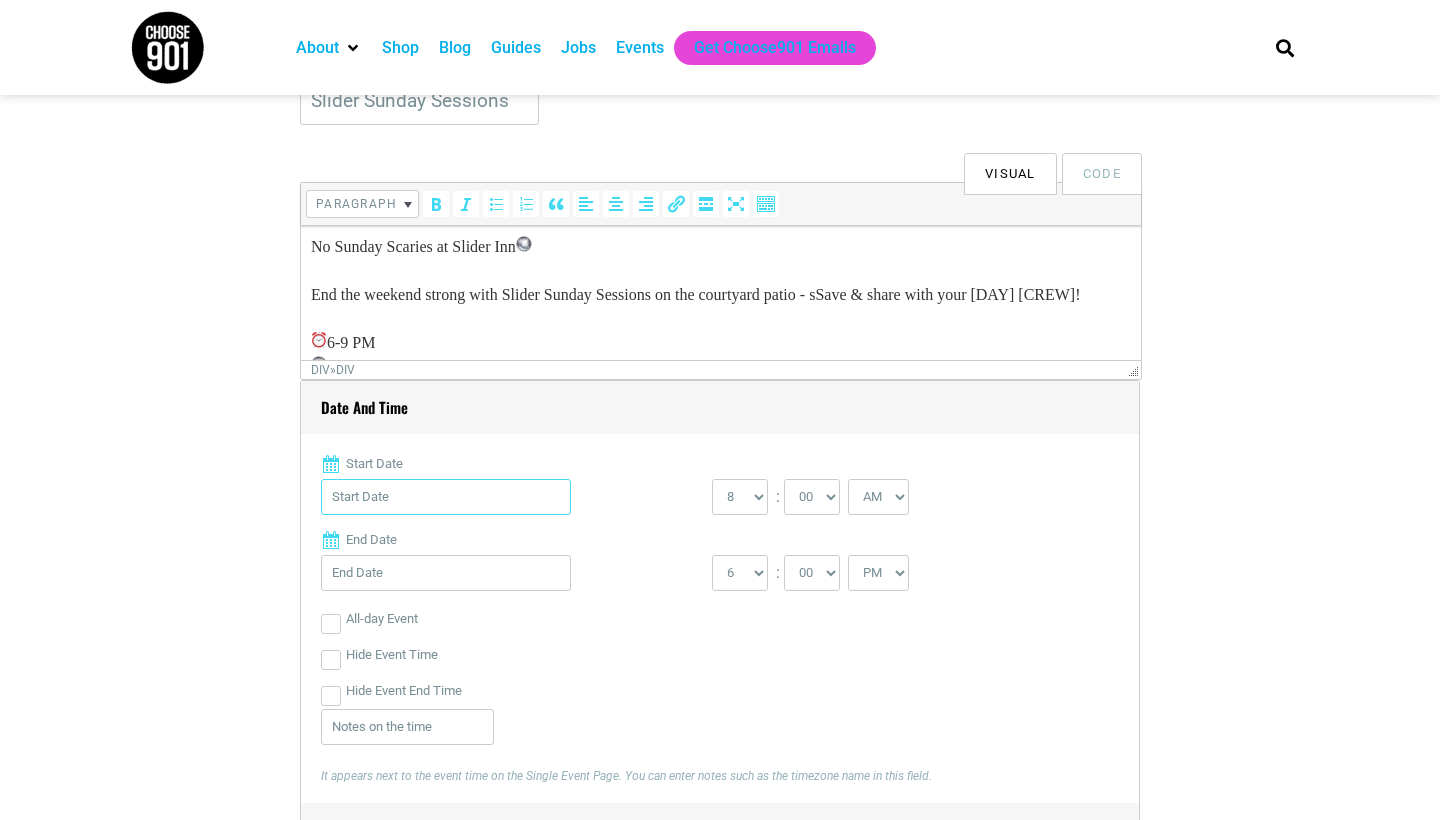 click on "Start Date" at bounding box center (446, 497) 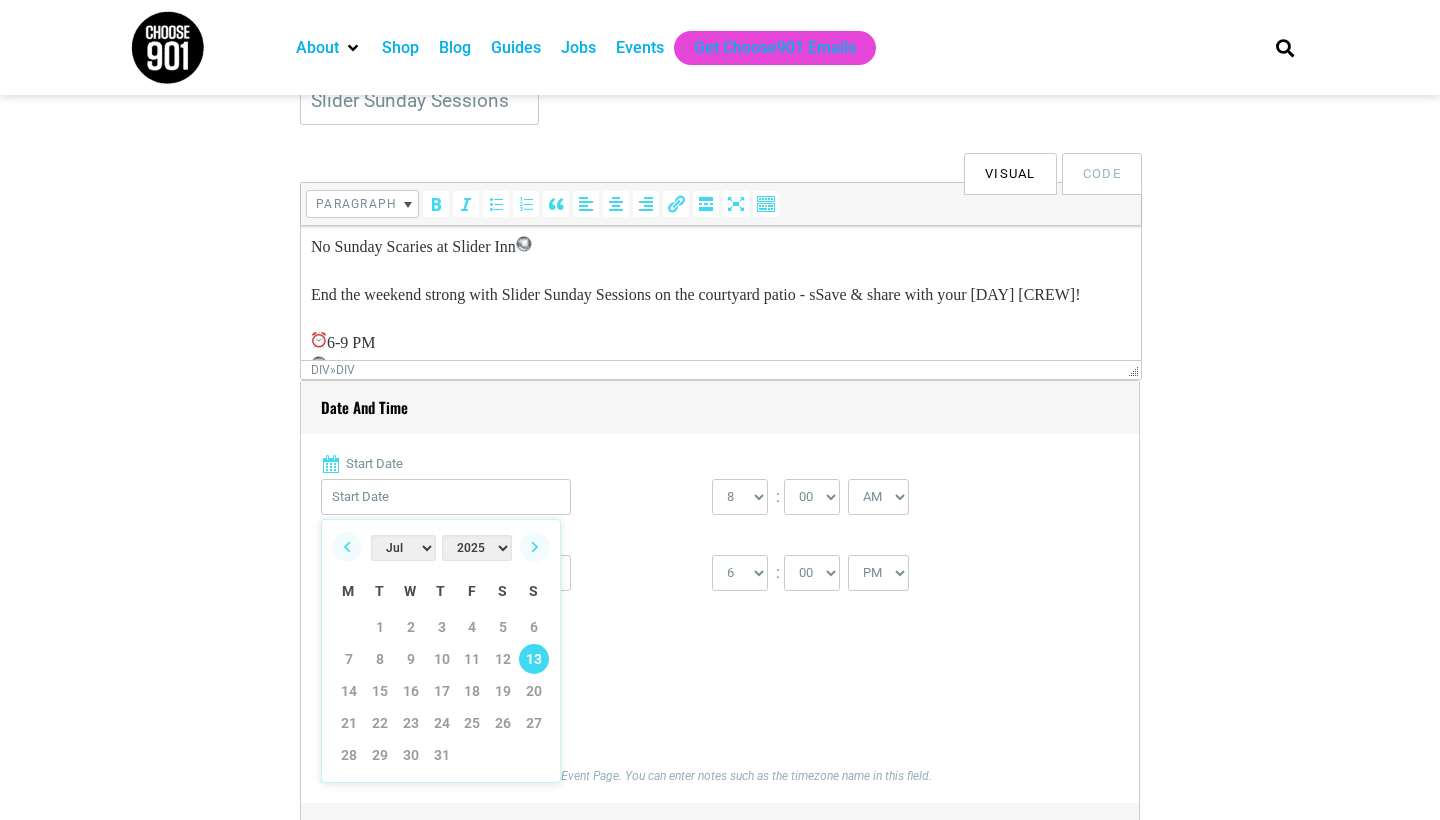 click on "13" at bounding box center (534, 659) 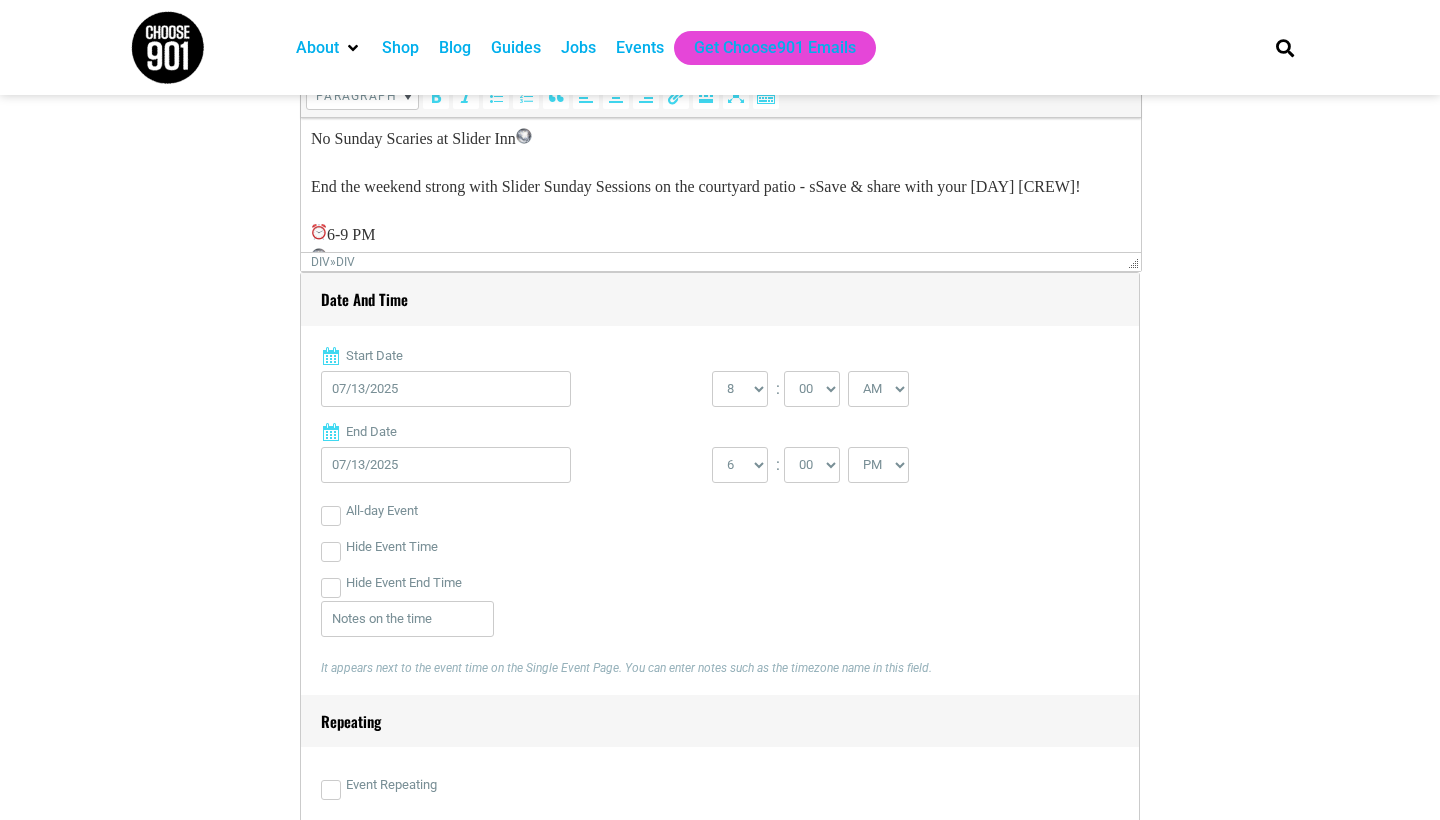scroll, scrollTop: 680, scrollLeft: 0, axis: vertical 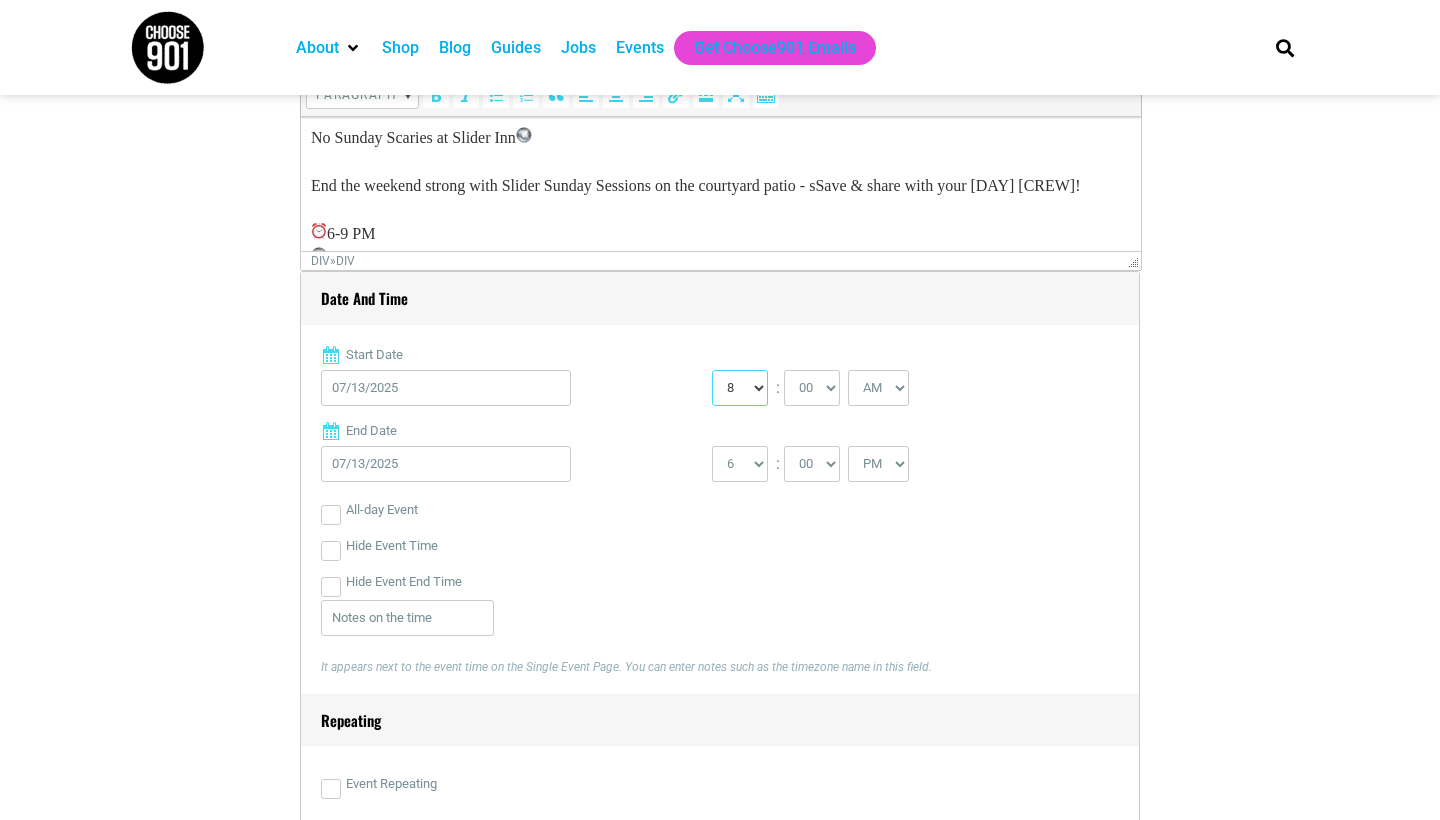 select on "6" 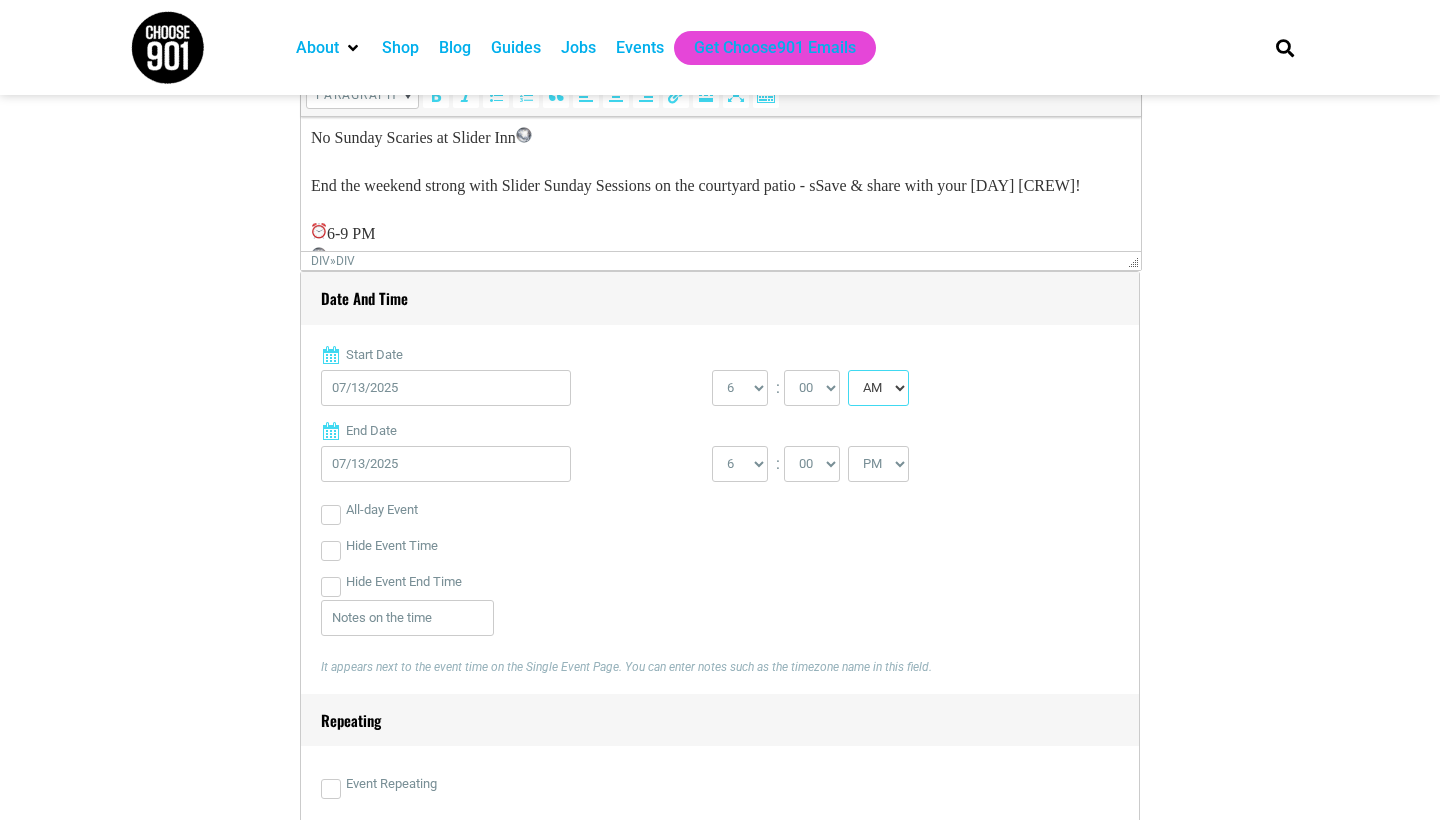 select on "PM" 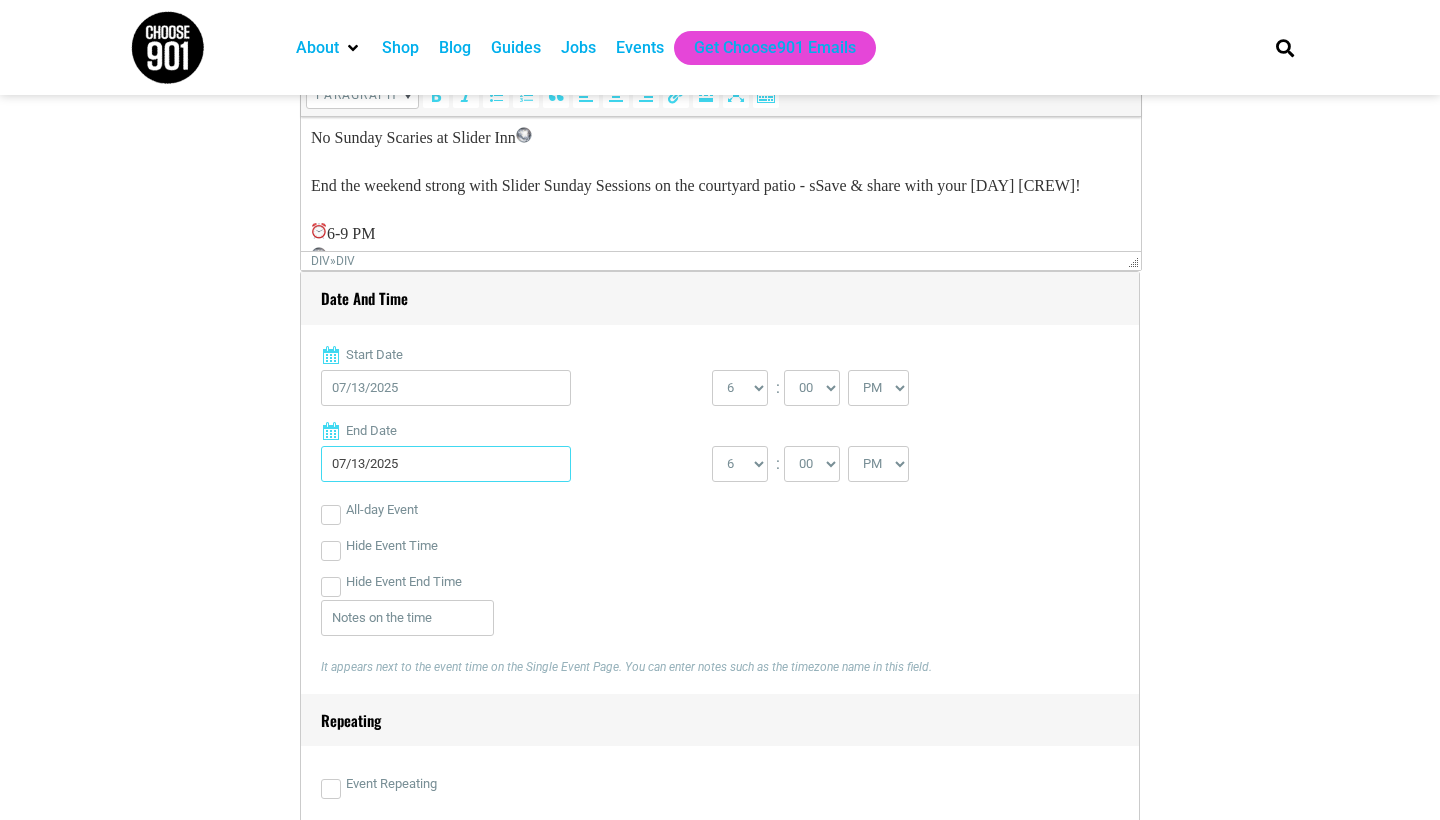 click on "07/13/2025" at bounding box center [446, 464] 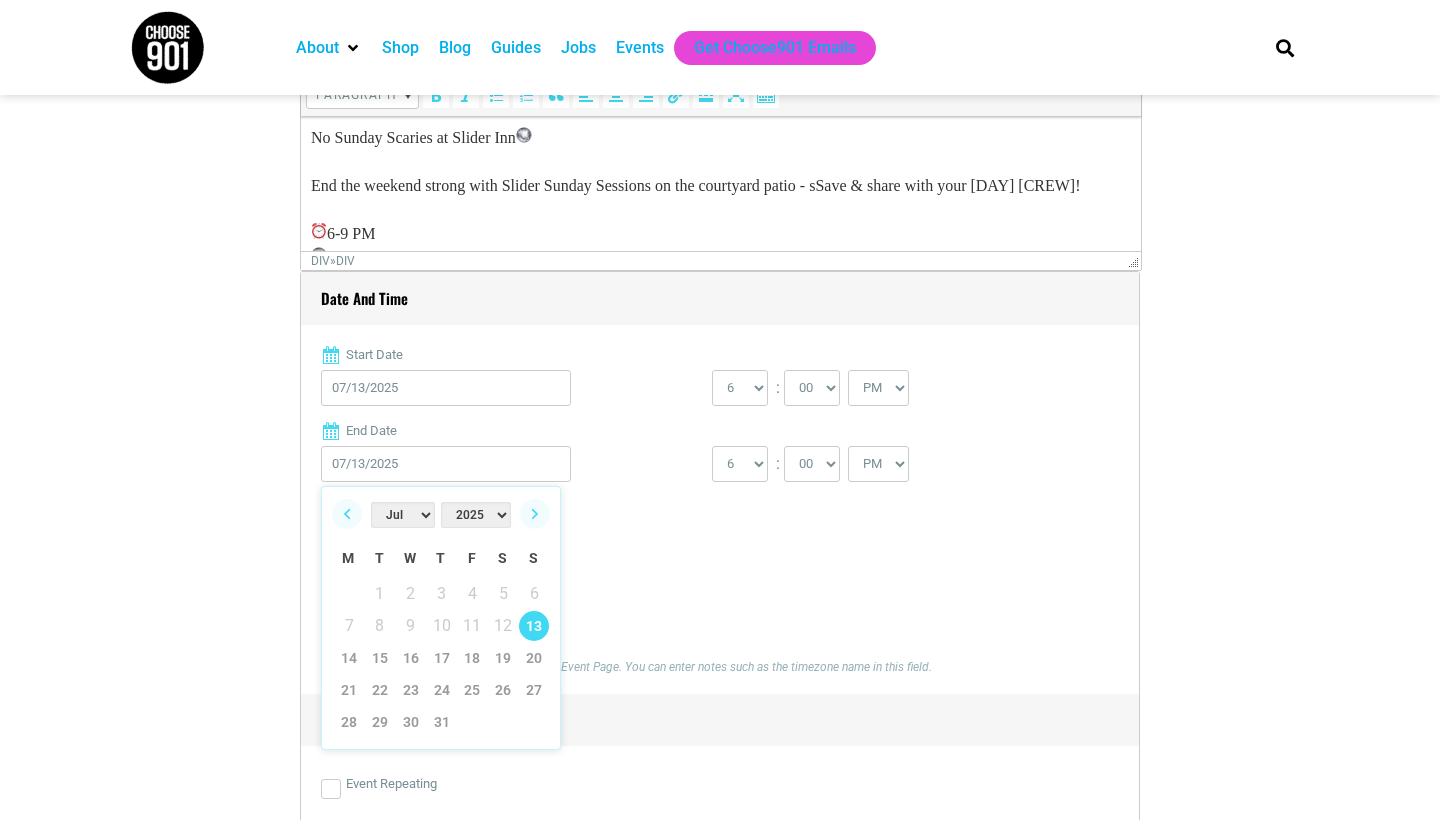 click on "All-day Event" at bounding box center (720, 510) 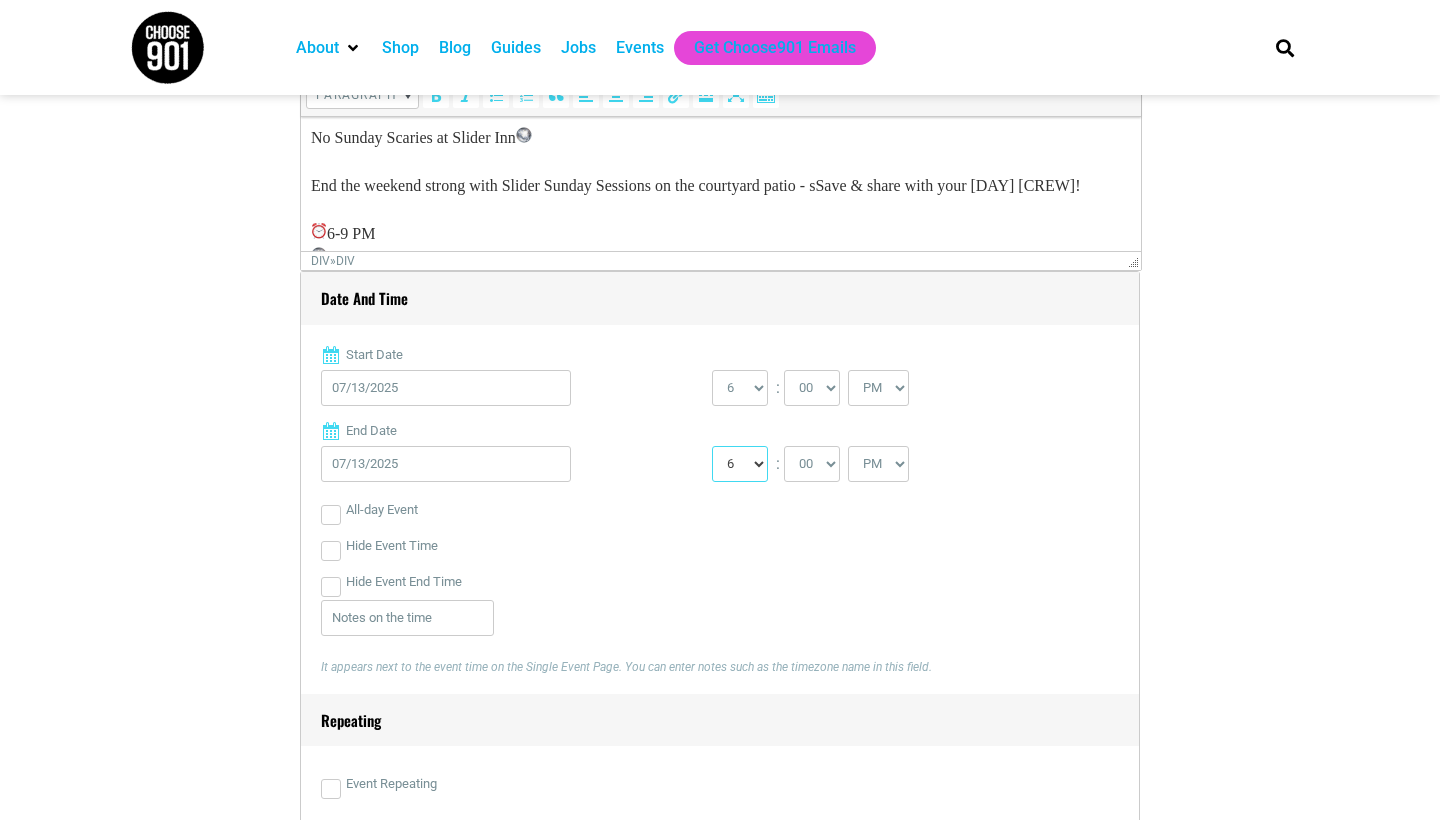 select on "9" 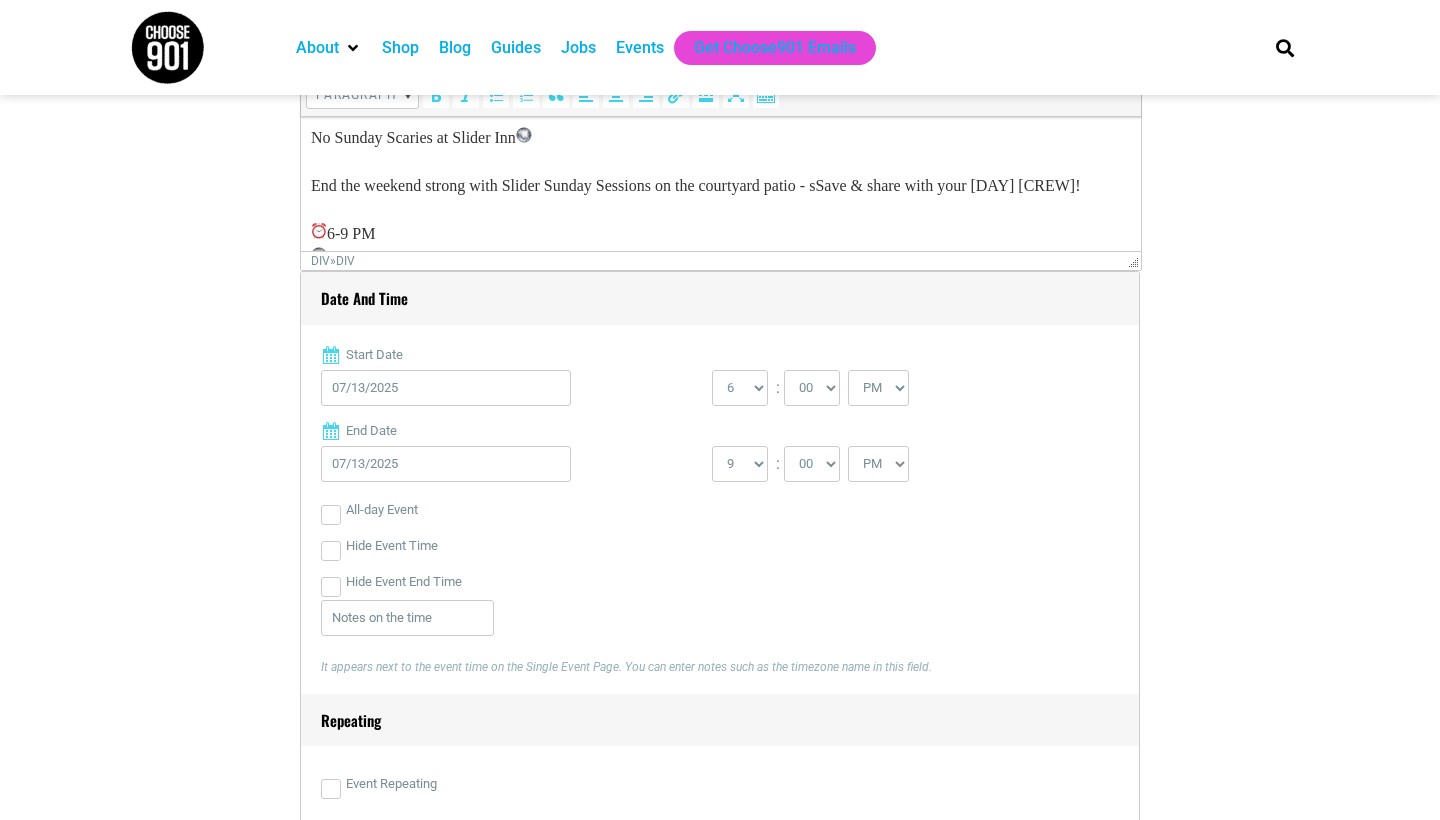 click on "Hide Event Time" at bounding box center [720, 546] 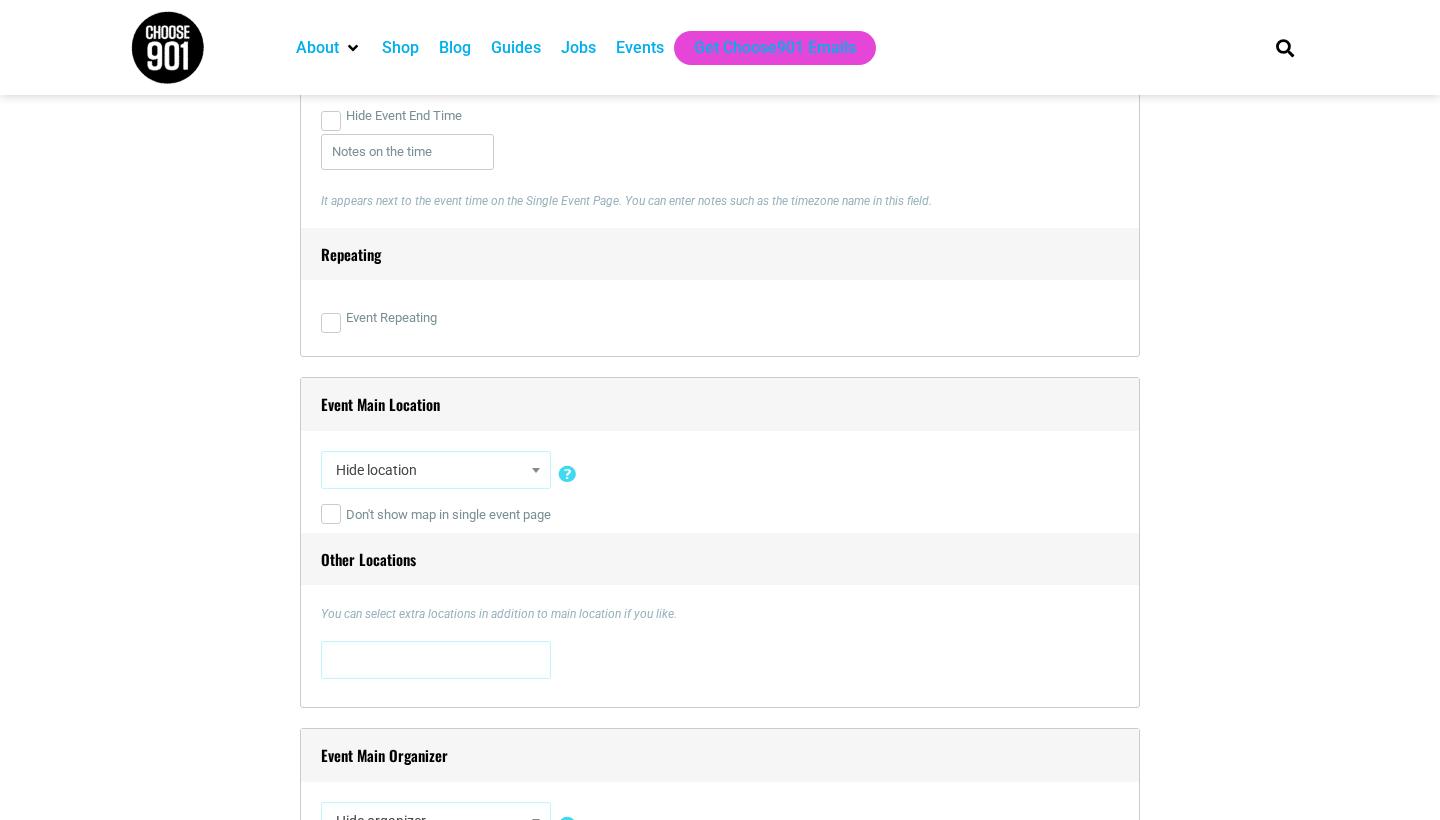 scroll, scrollTop: 1218, scrollLeft: 0, axis: vertical 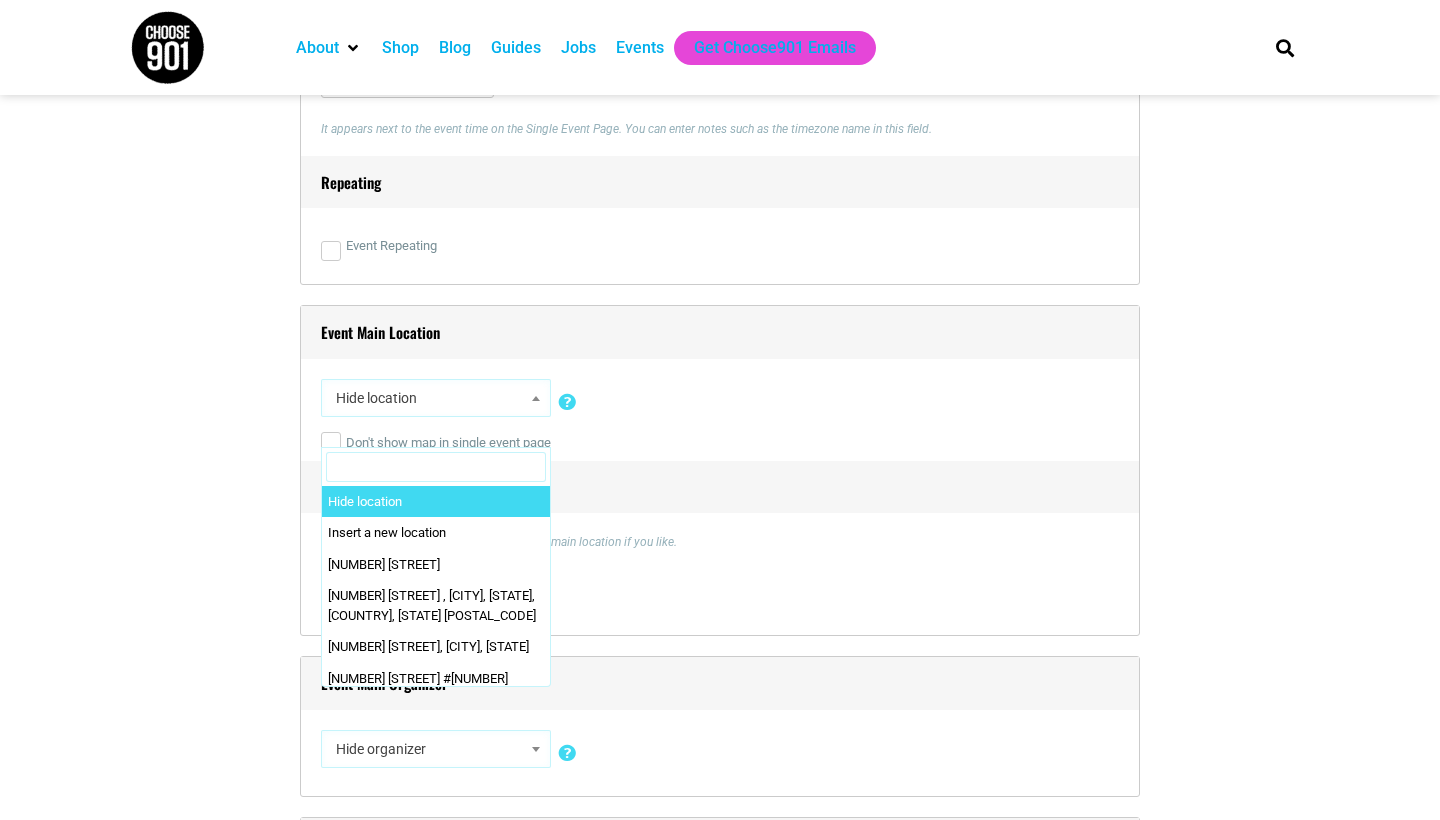 click on "Hide location" at bounding box center (436, 398) 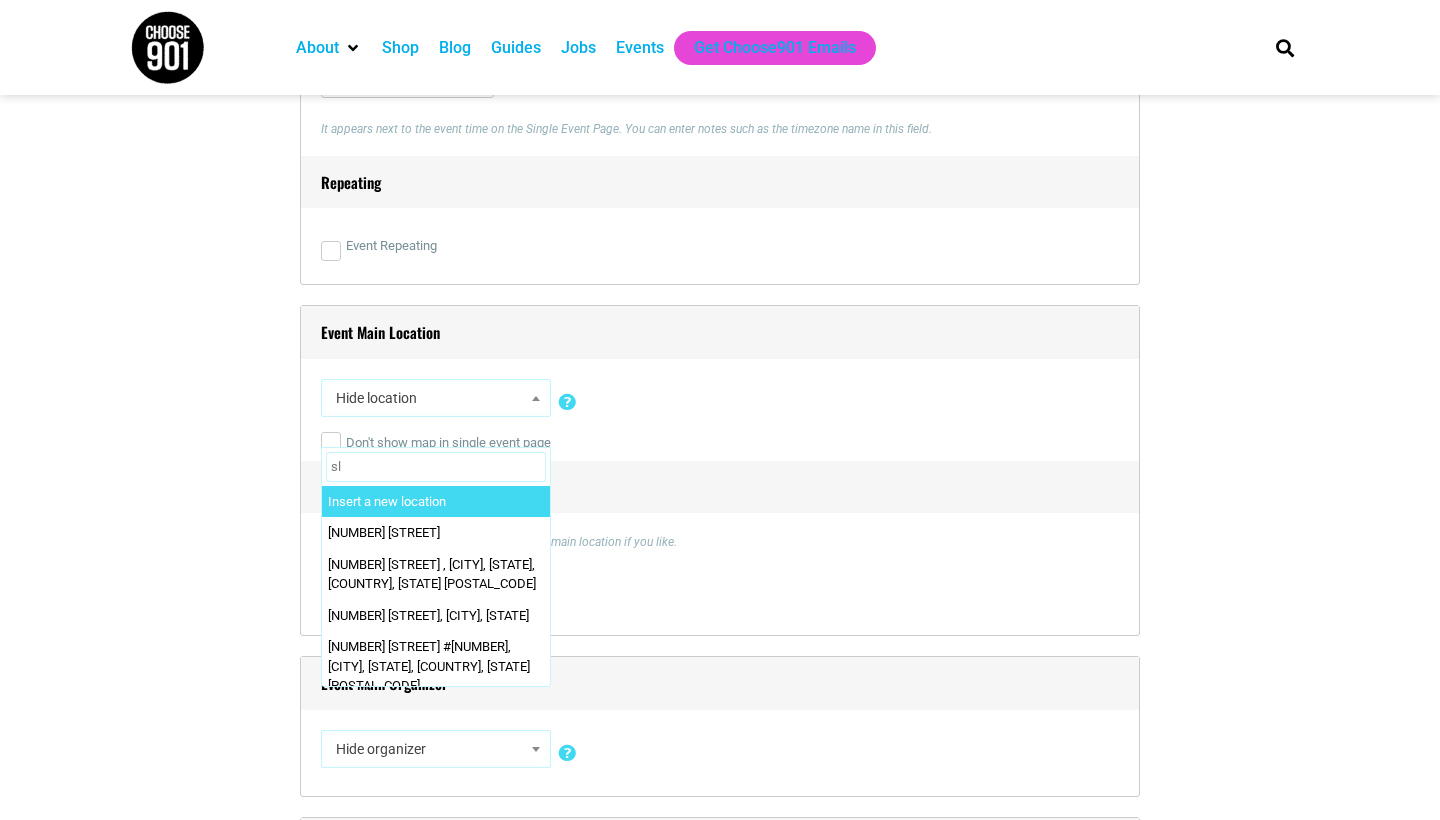 type on "sli" 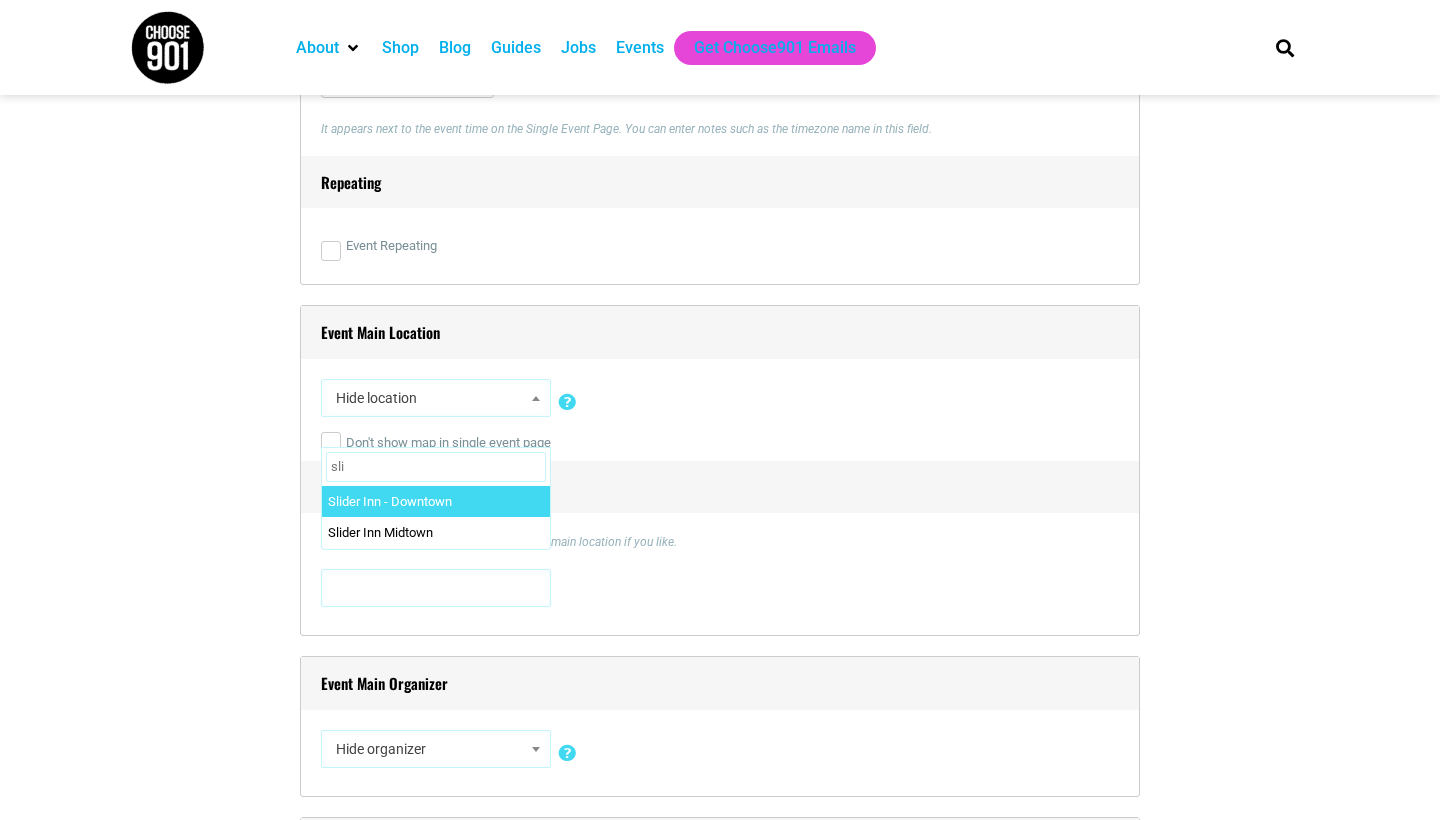 select on "2328" 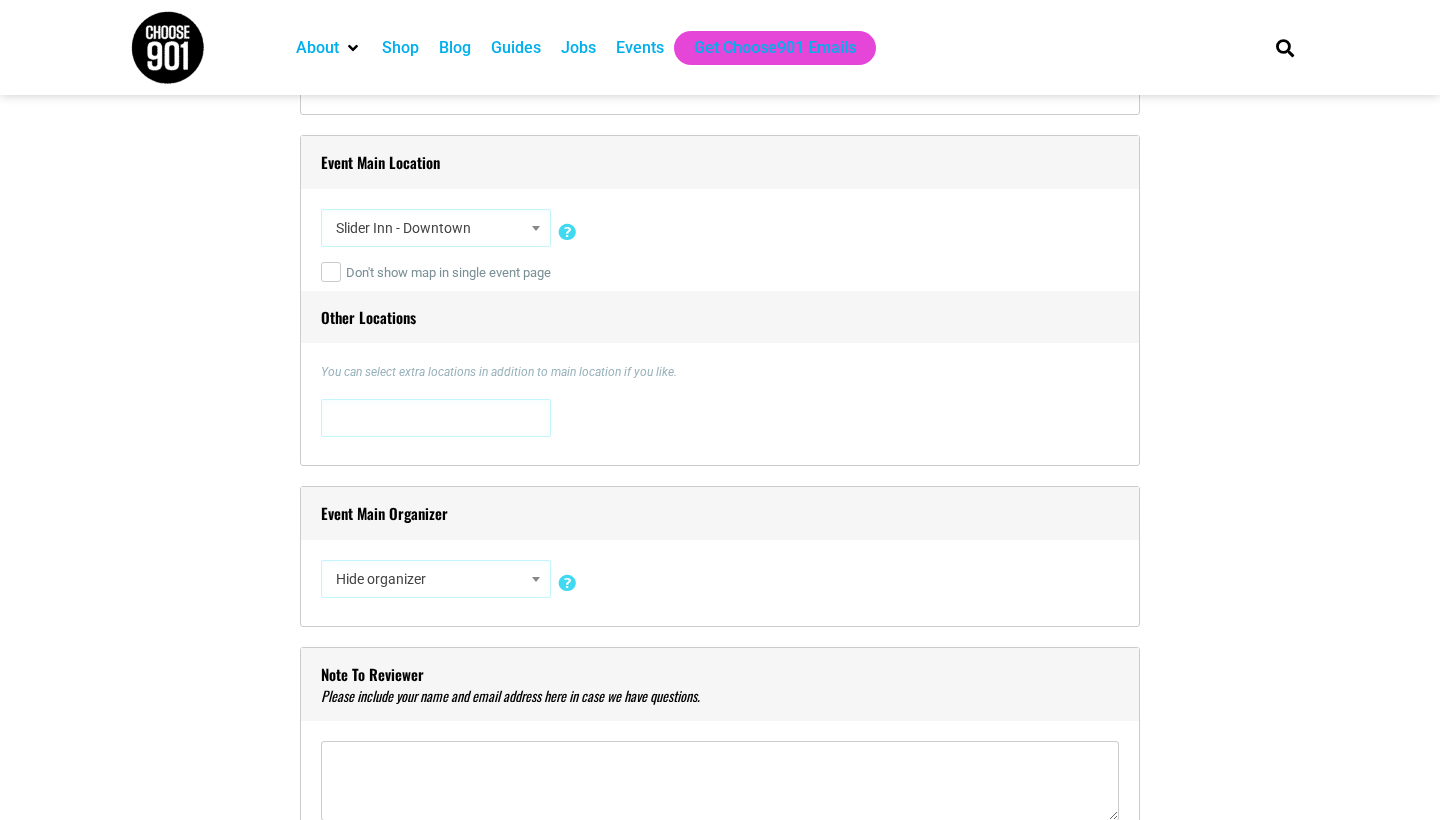 scroll, scrollTop: 1444, scrollLeft: 0, axis: vertical 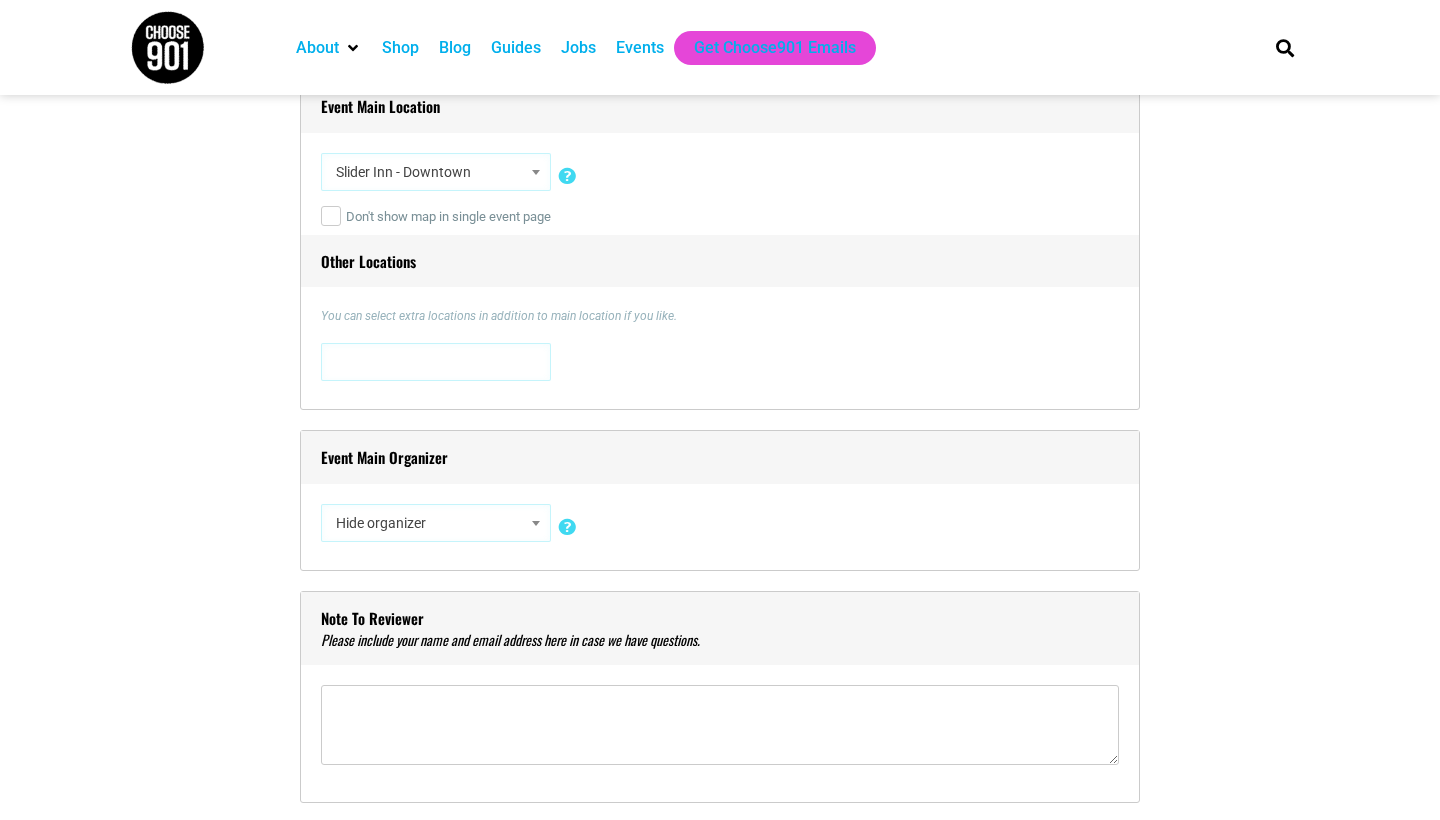click on "Hide organizer" at bounding box center (436, 523) 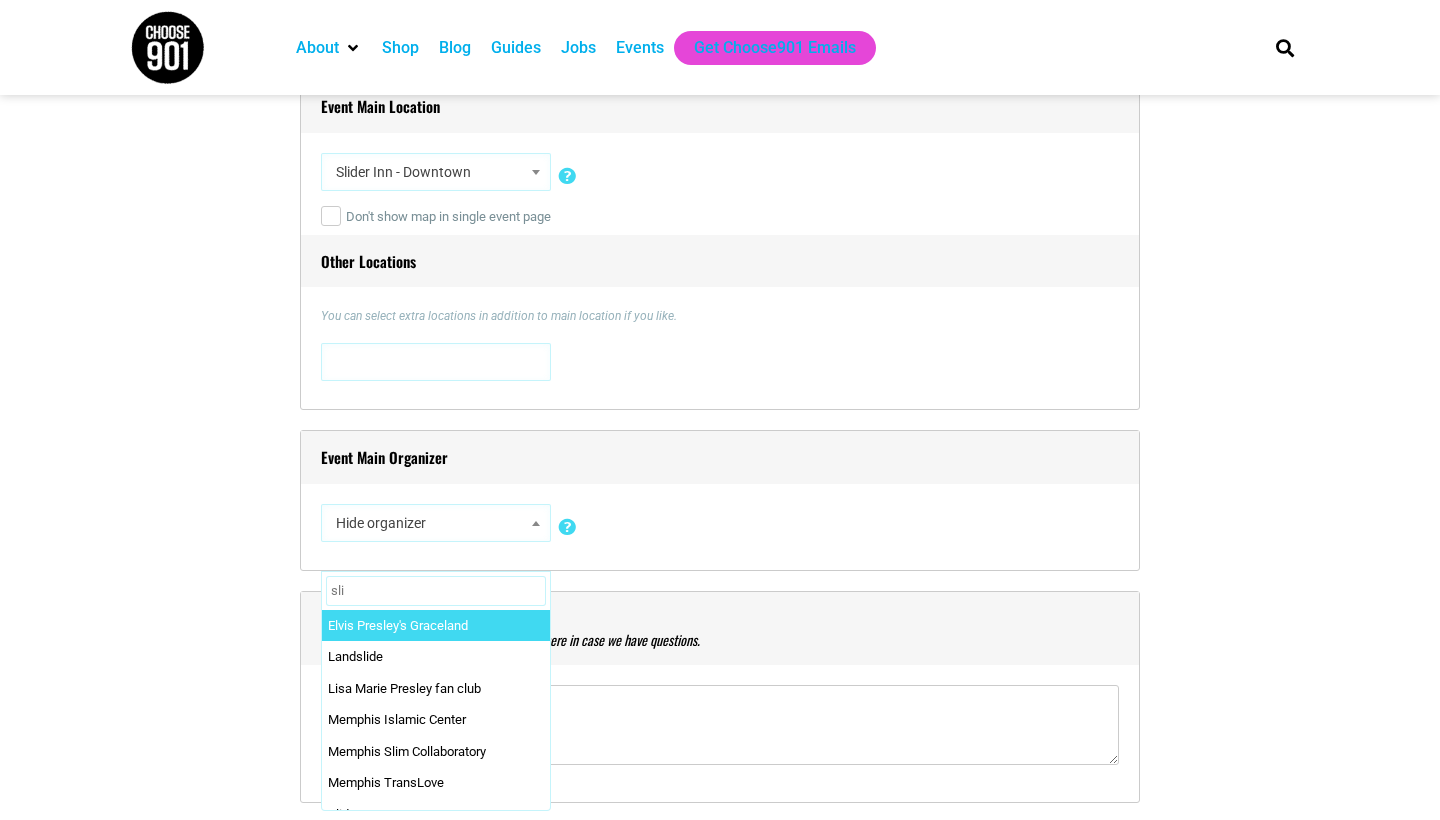 type on "slid" 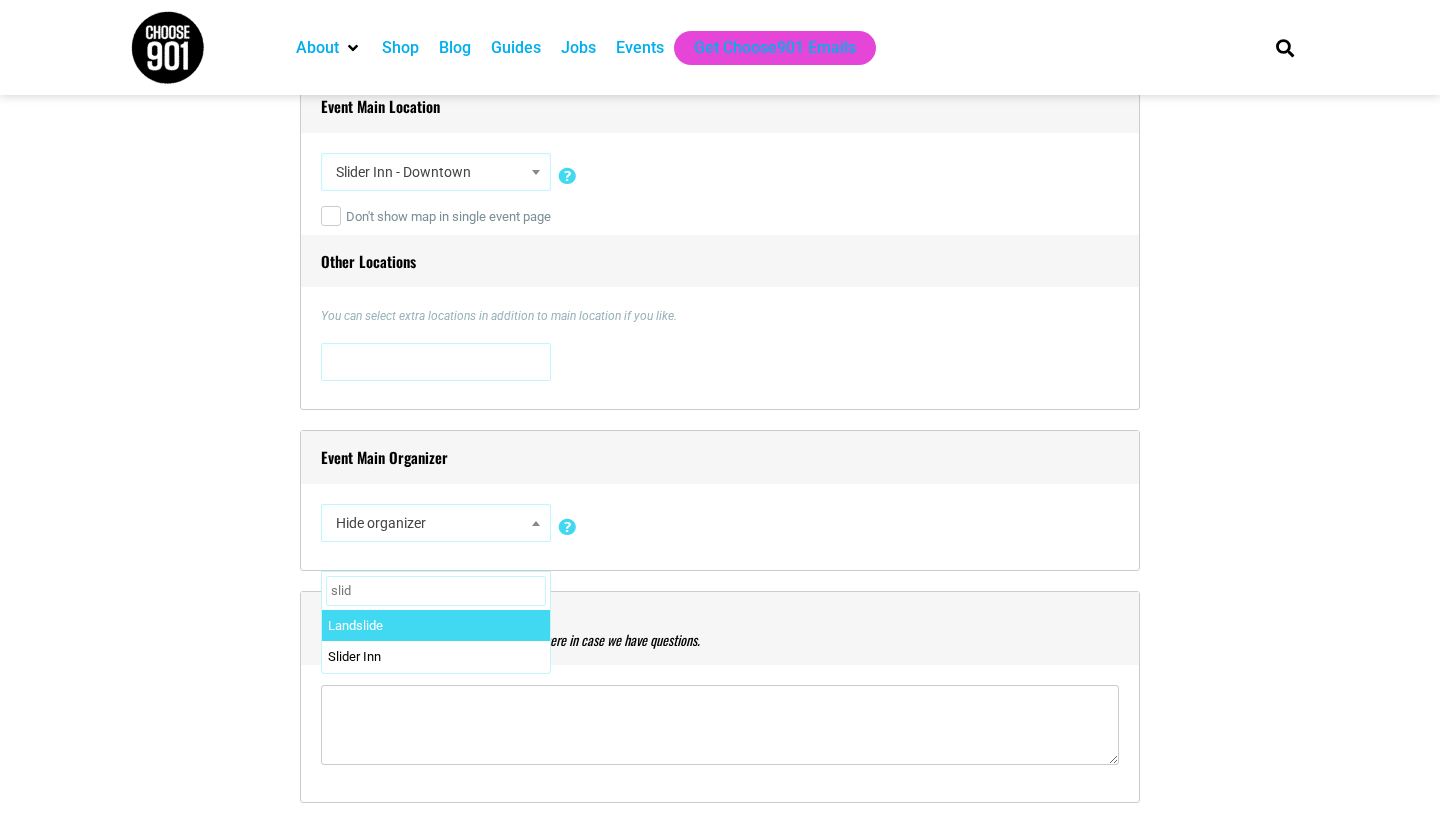select on "4168" 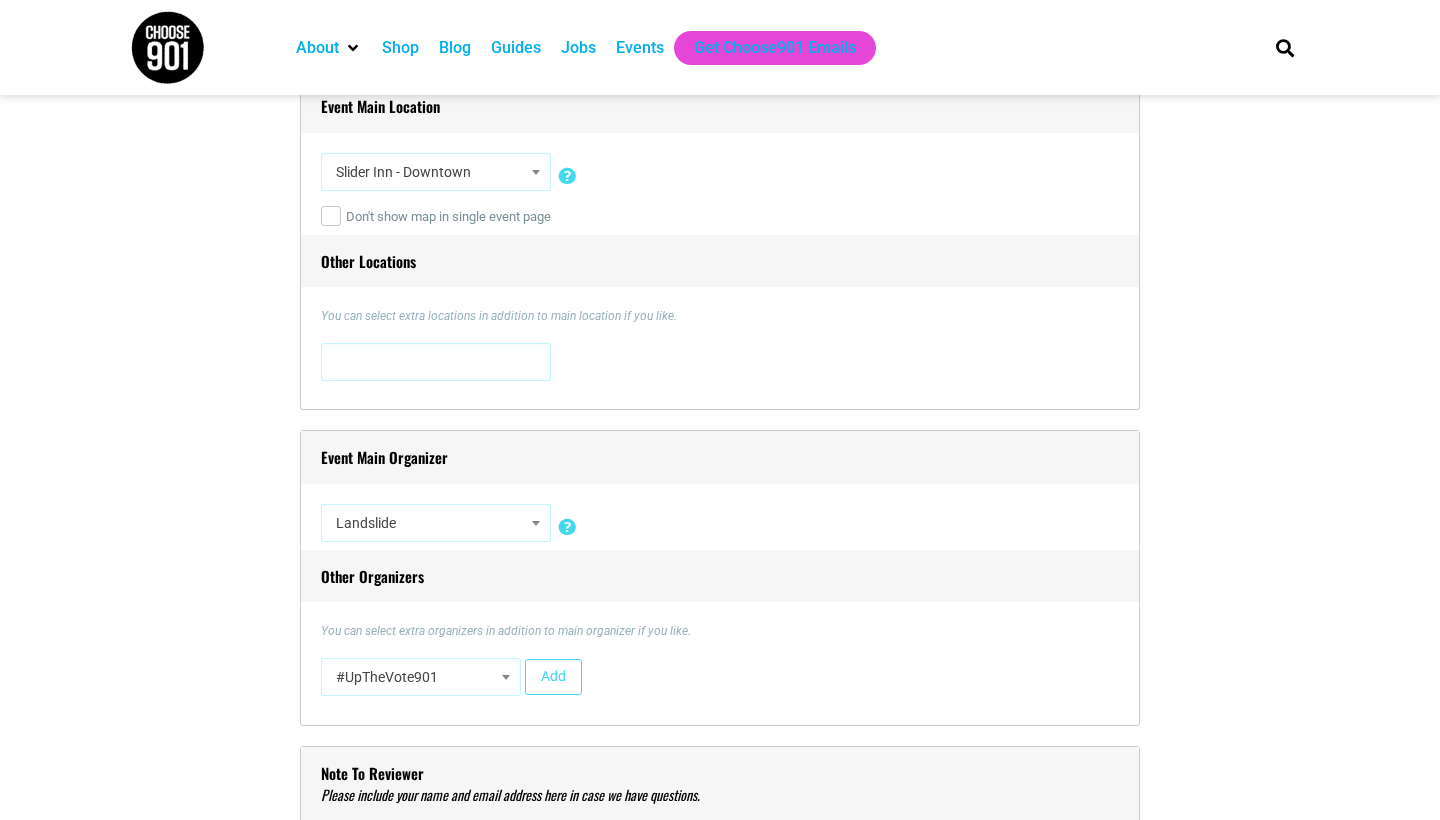 click on "Landslide" at bounding box center (436, 523) 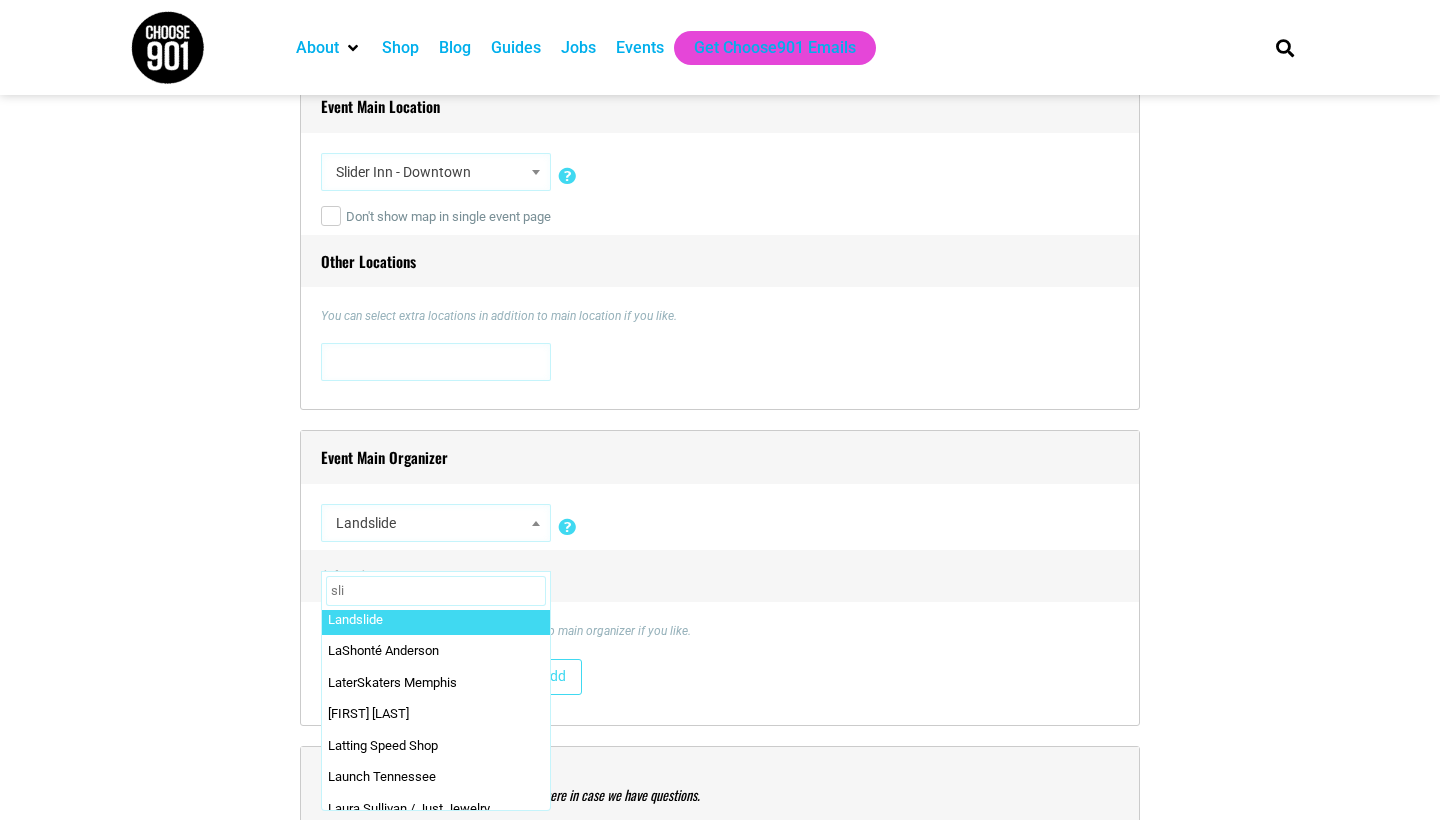 scroll, scrollTop: 0, scrollLeft: 0, axis: both 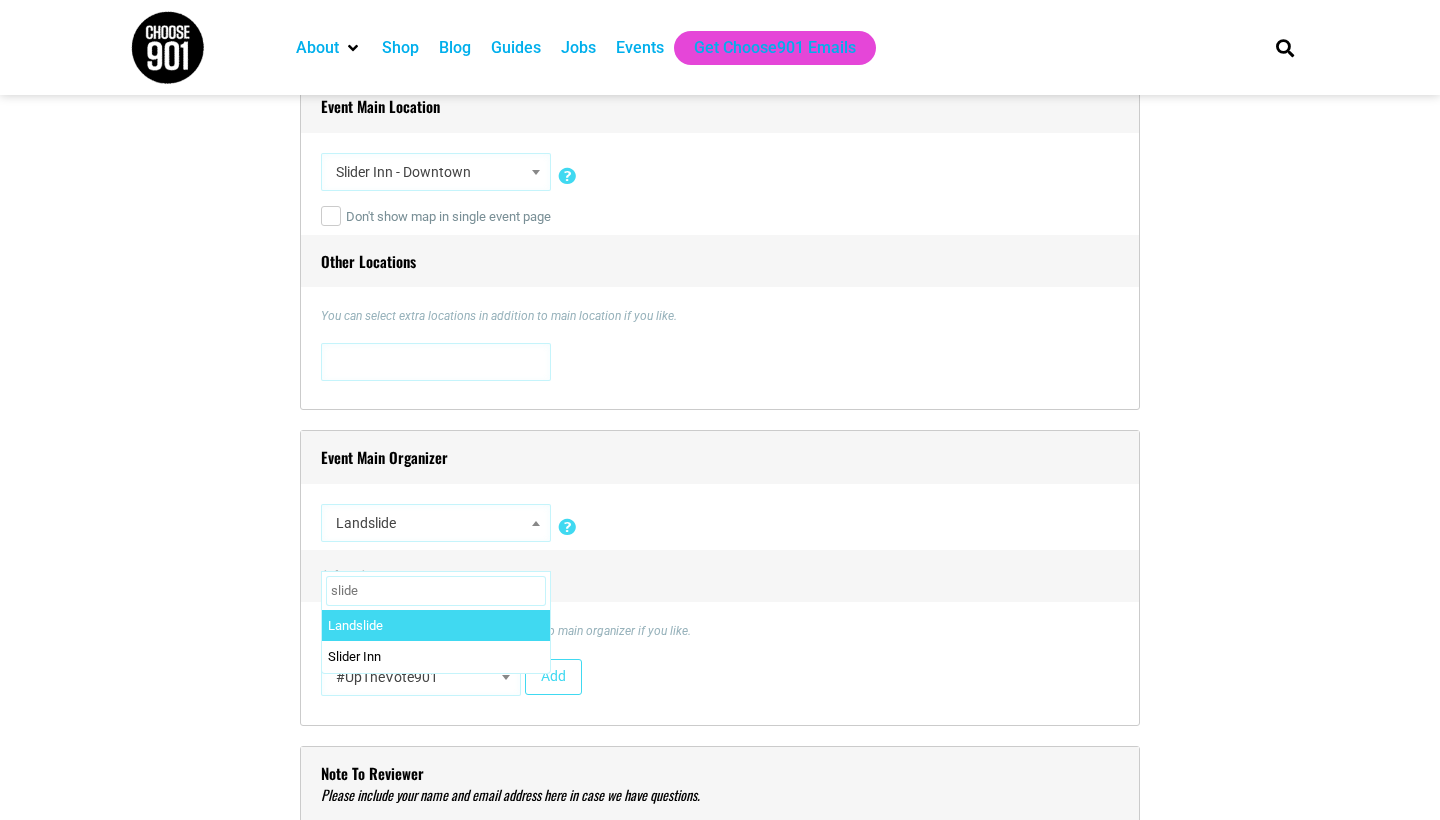 type on "slider" 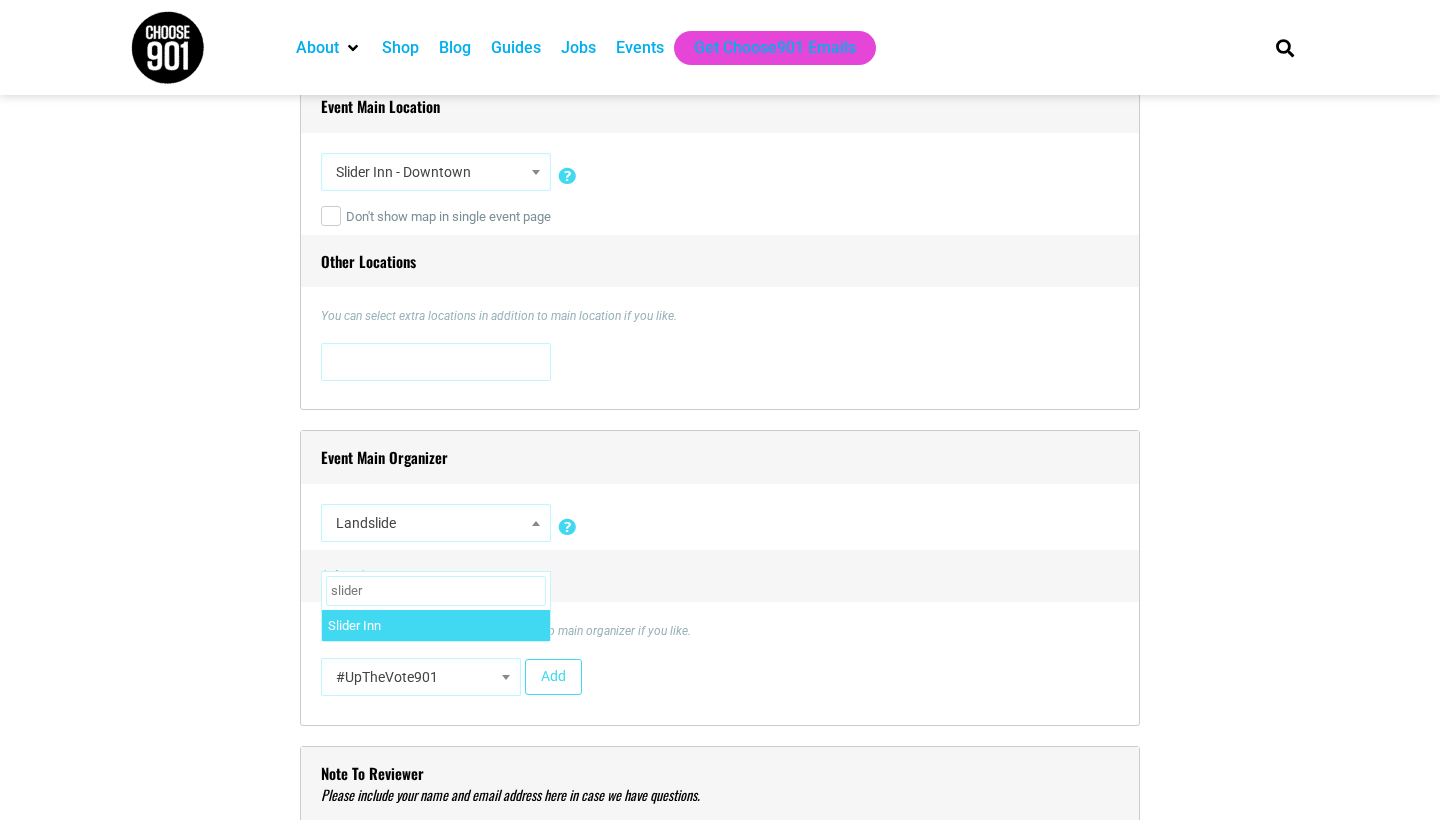 select on "2596" 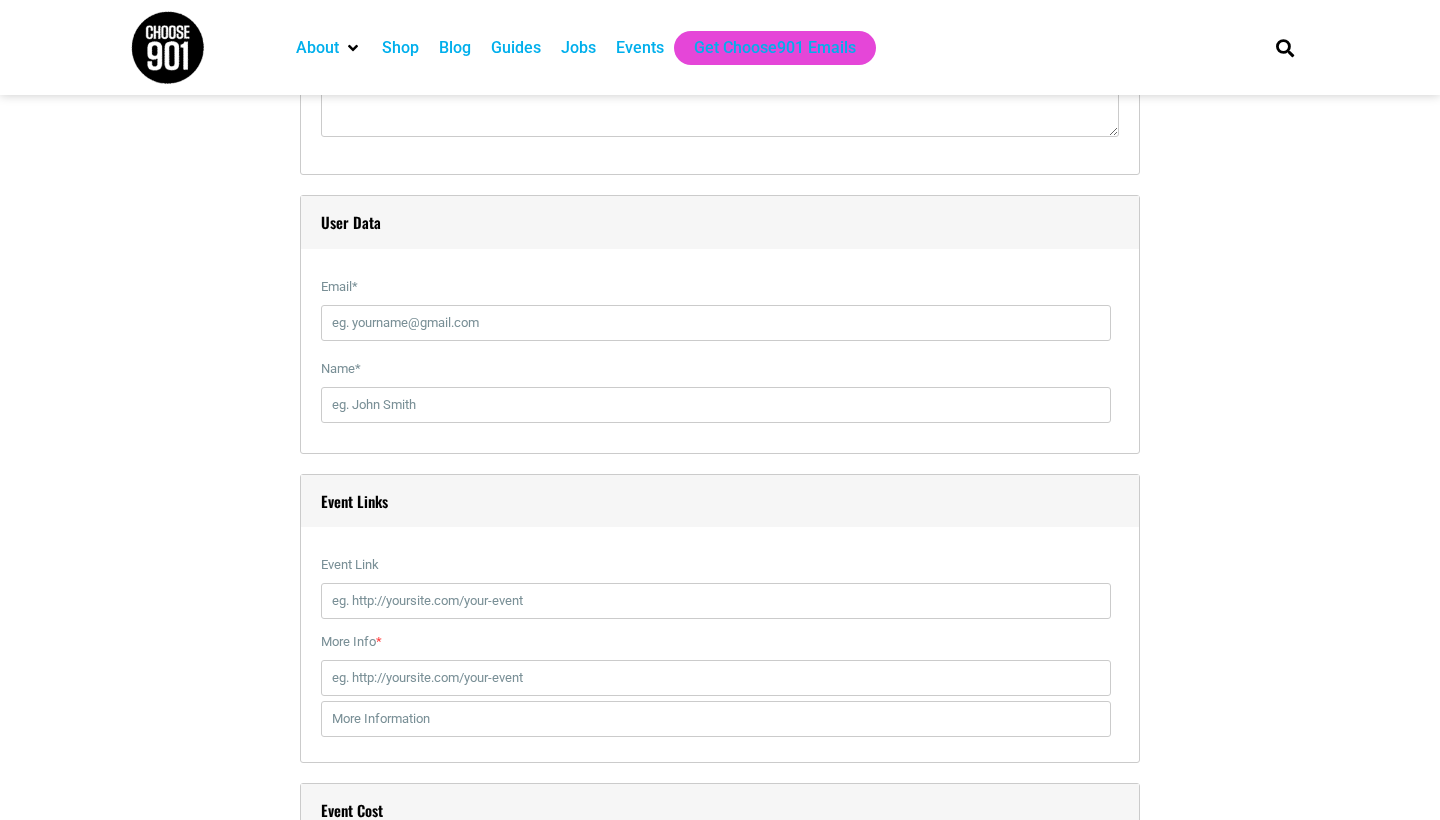 scroll, scrollTop: 2228, scrollLeft: 0, axis: vertical 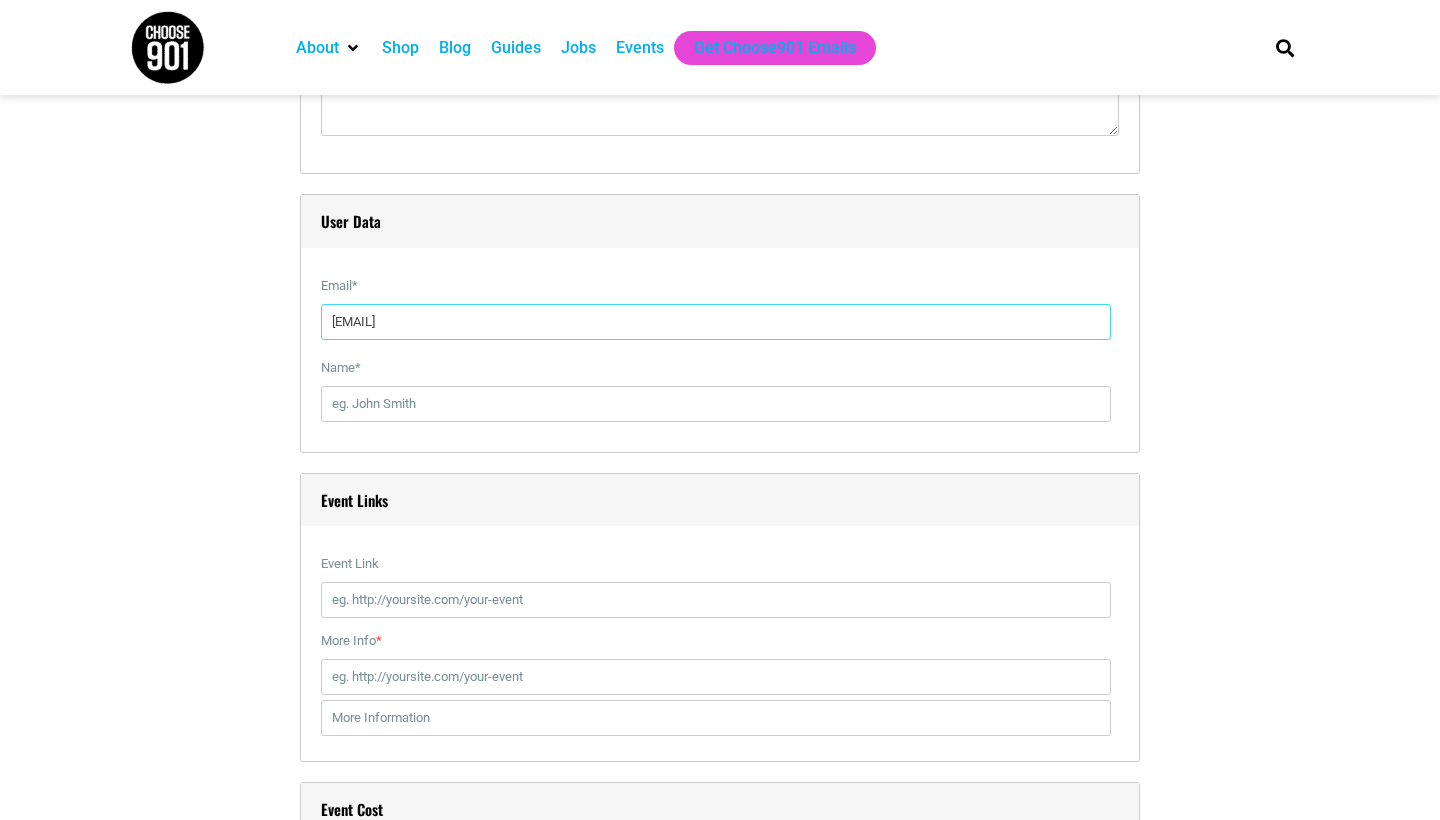type on "[EMAIL]" 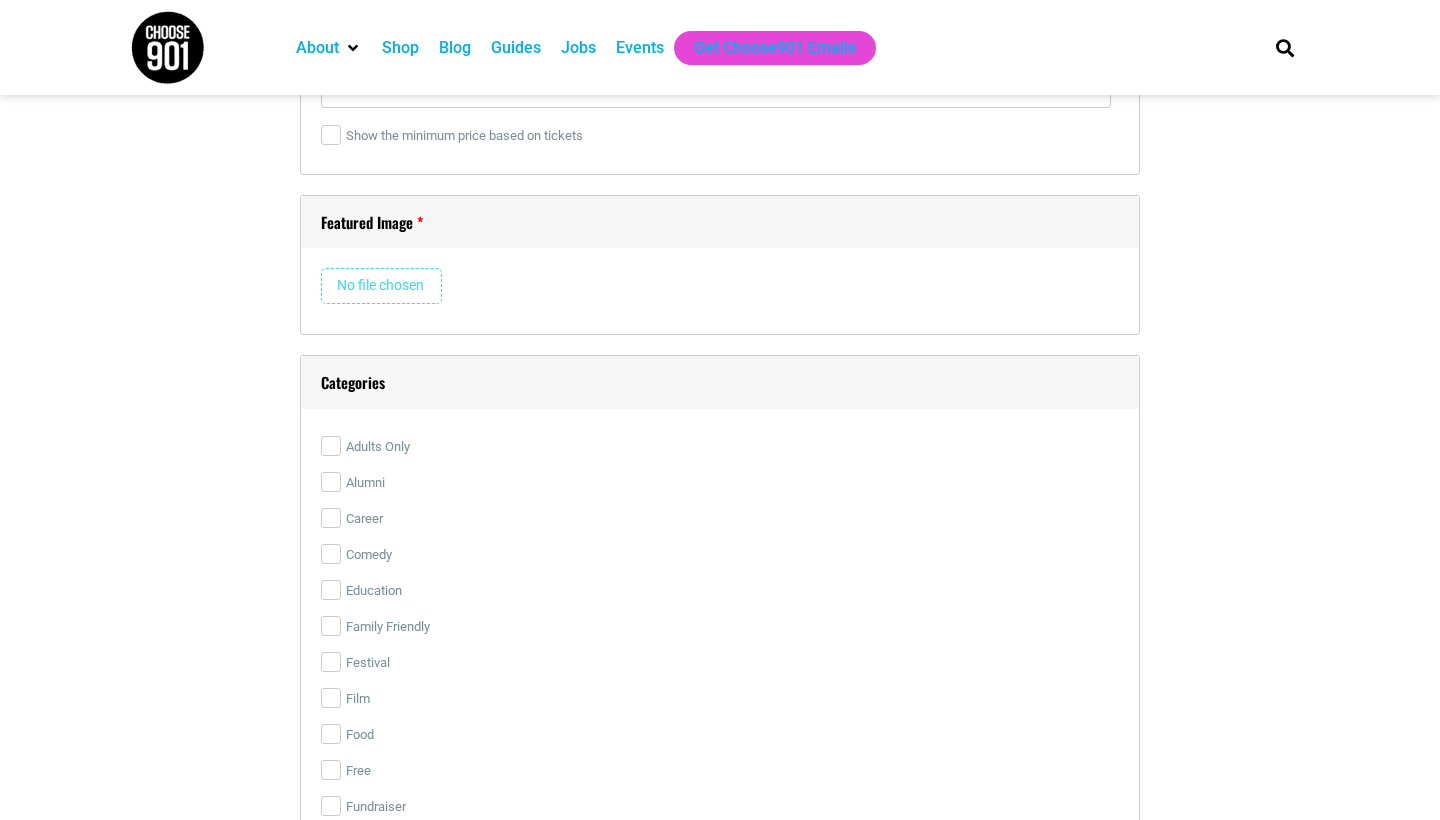 scroll, scrollTop: 3013, scrollLeft: 0, axis: vertical 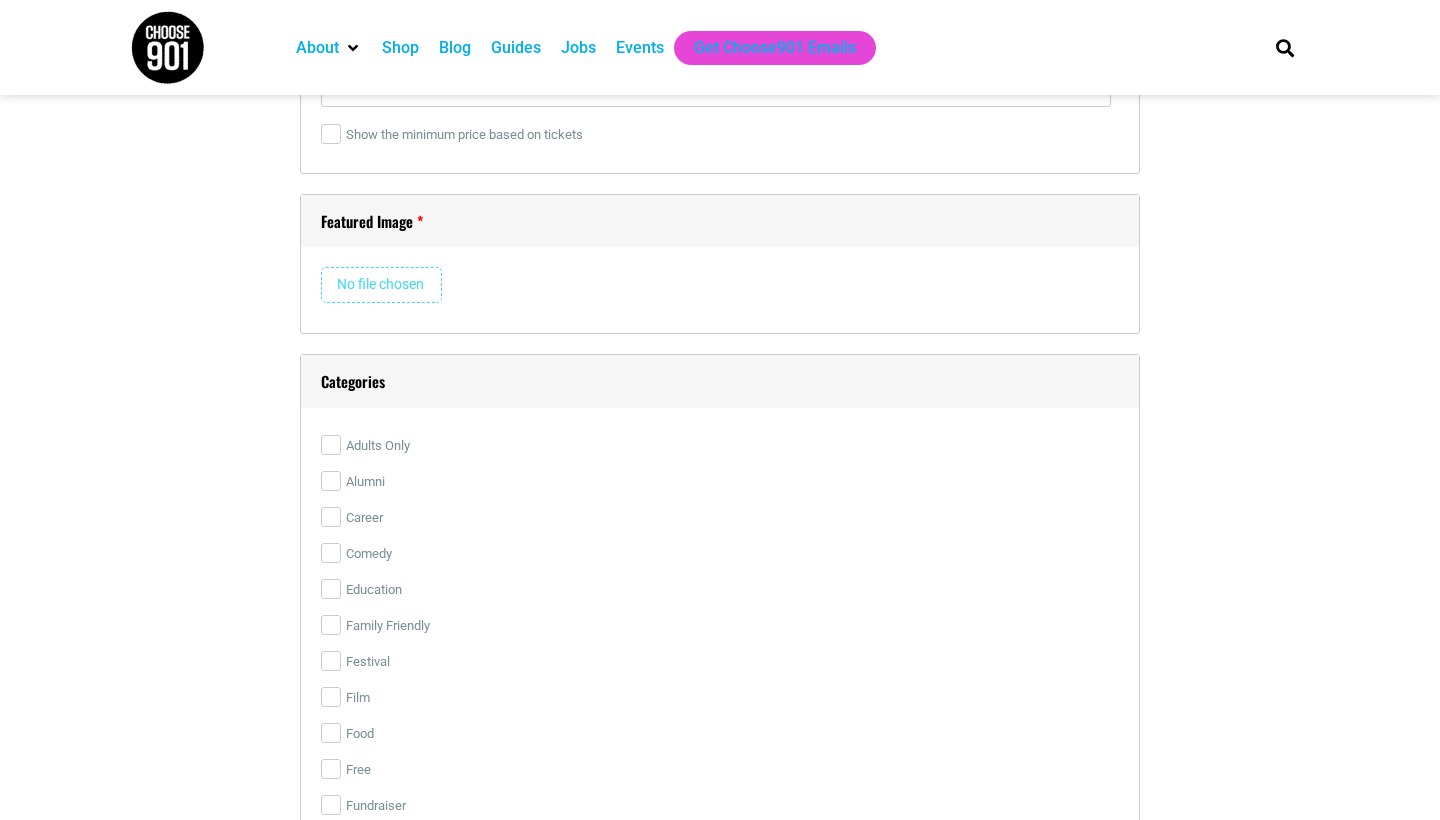 type on "[FIRST] [LAST]" 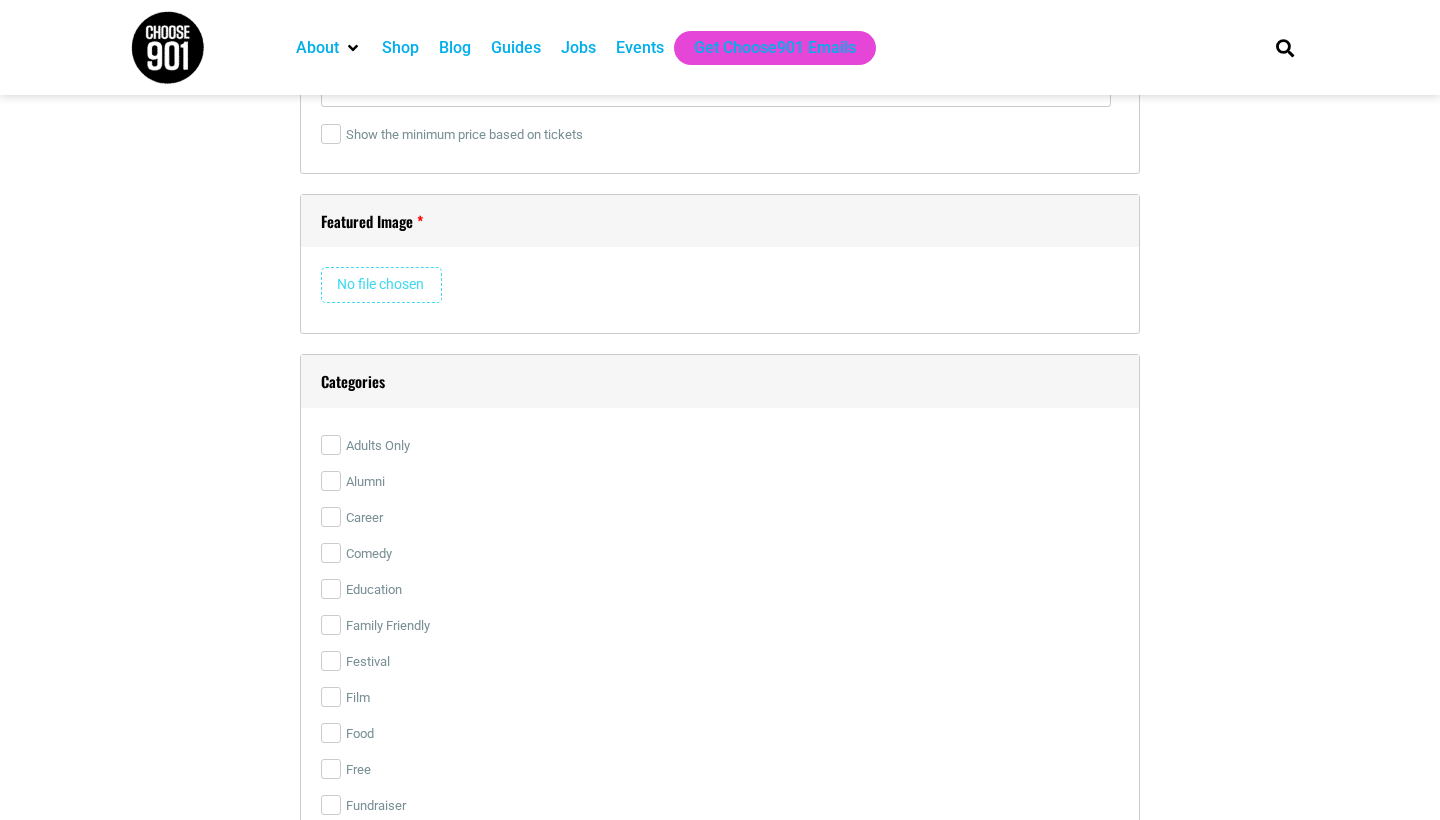 type on "C:\fakepath\[NAME].png" 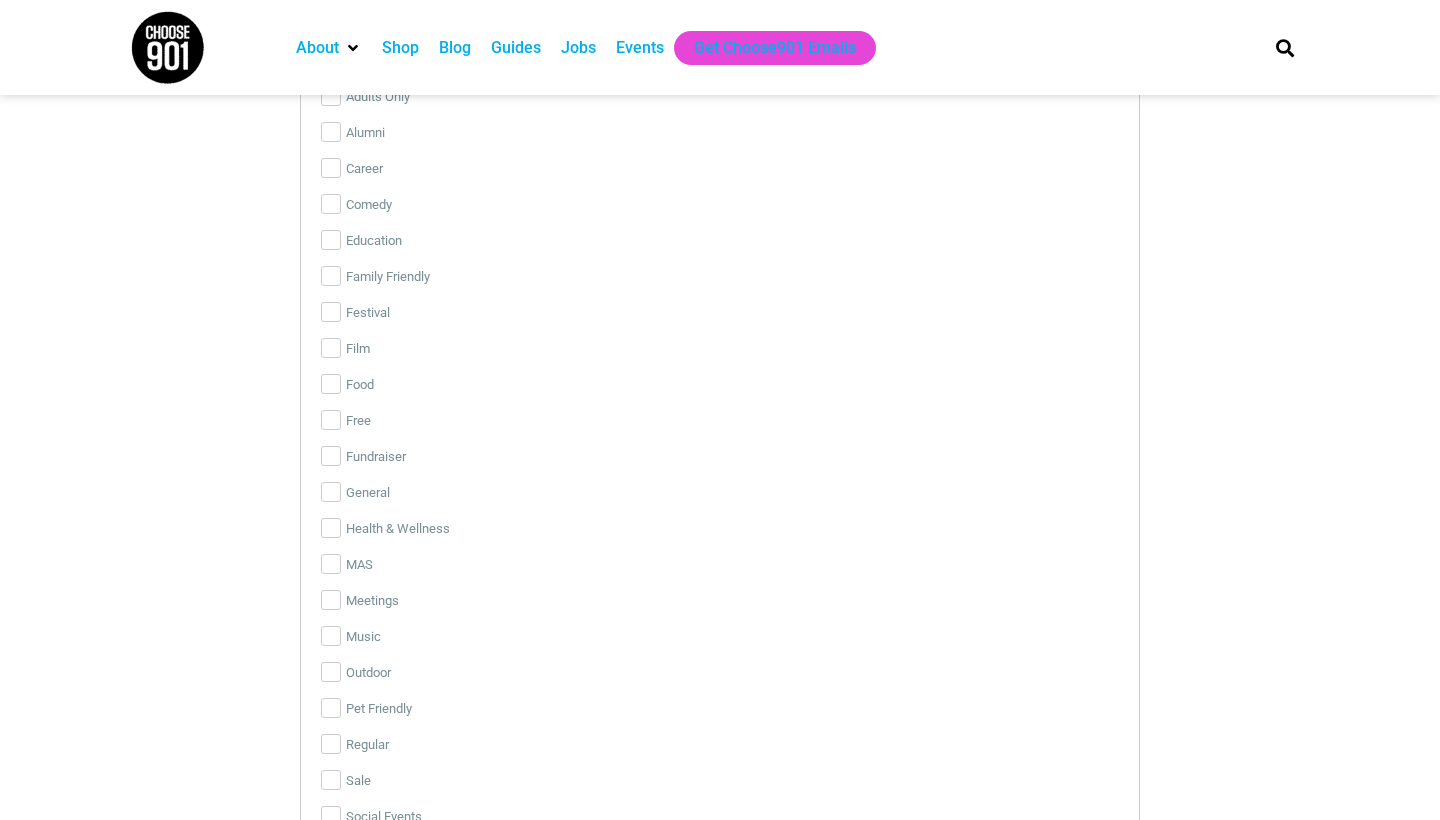 scroll, scrollTop: 3451, scrollLeft: 0, axis: vertical 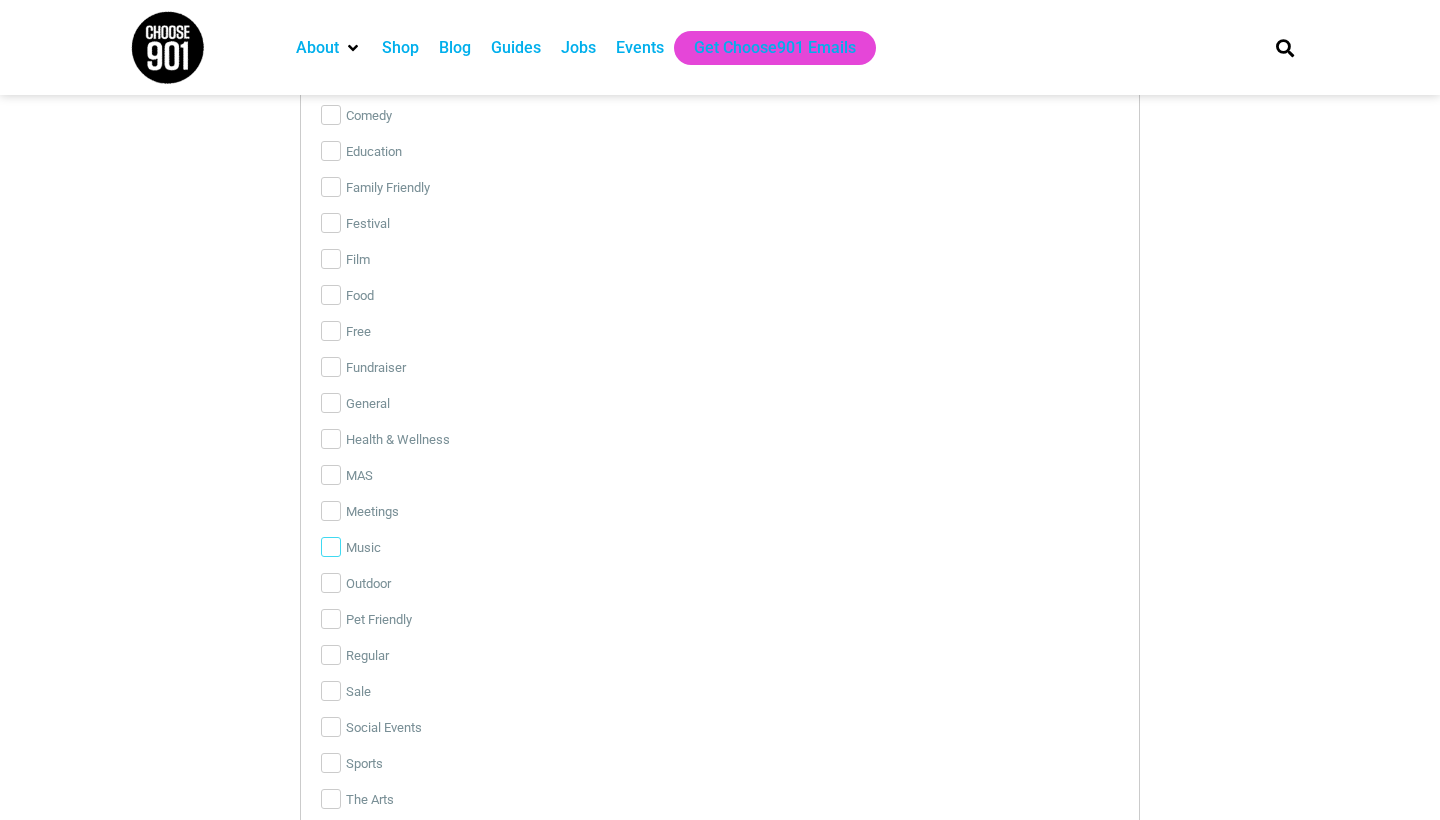 click on "Music" at bounding box center [331, 547] 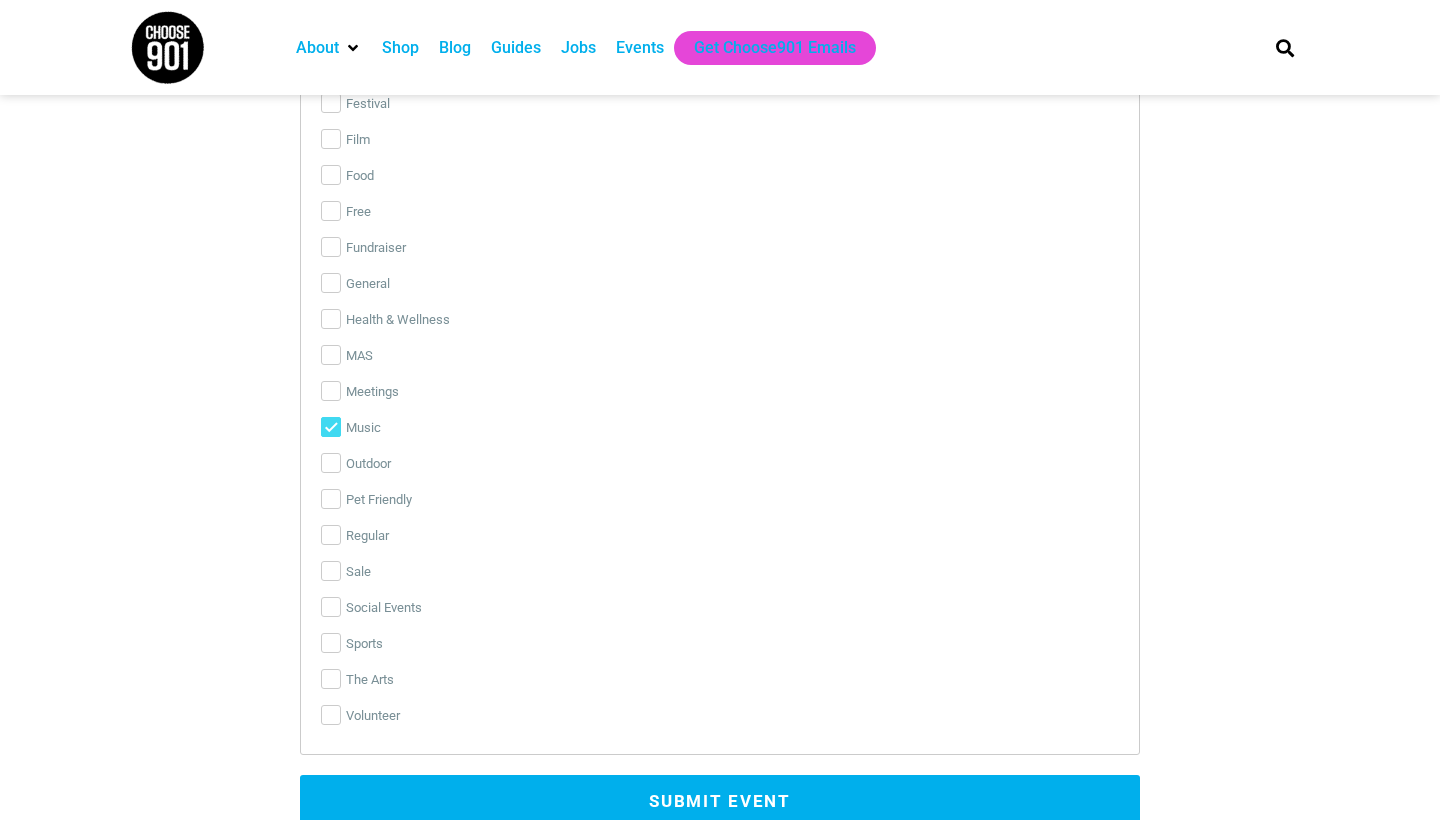 scroll, scrollTop: 3573, scrollLeft: 0, axis: vertical 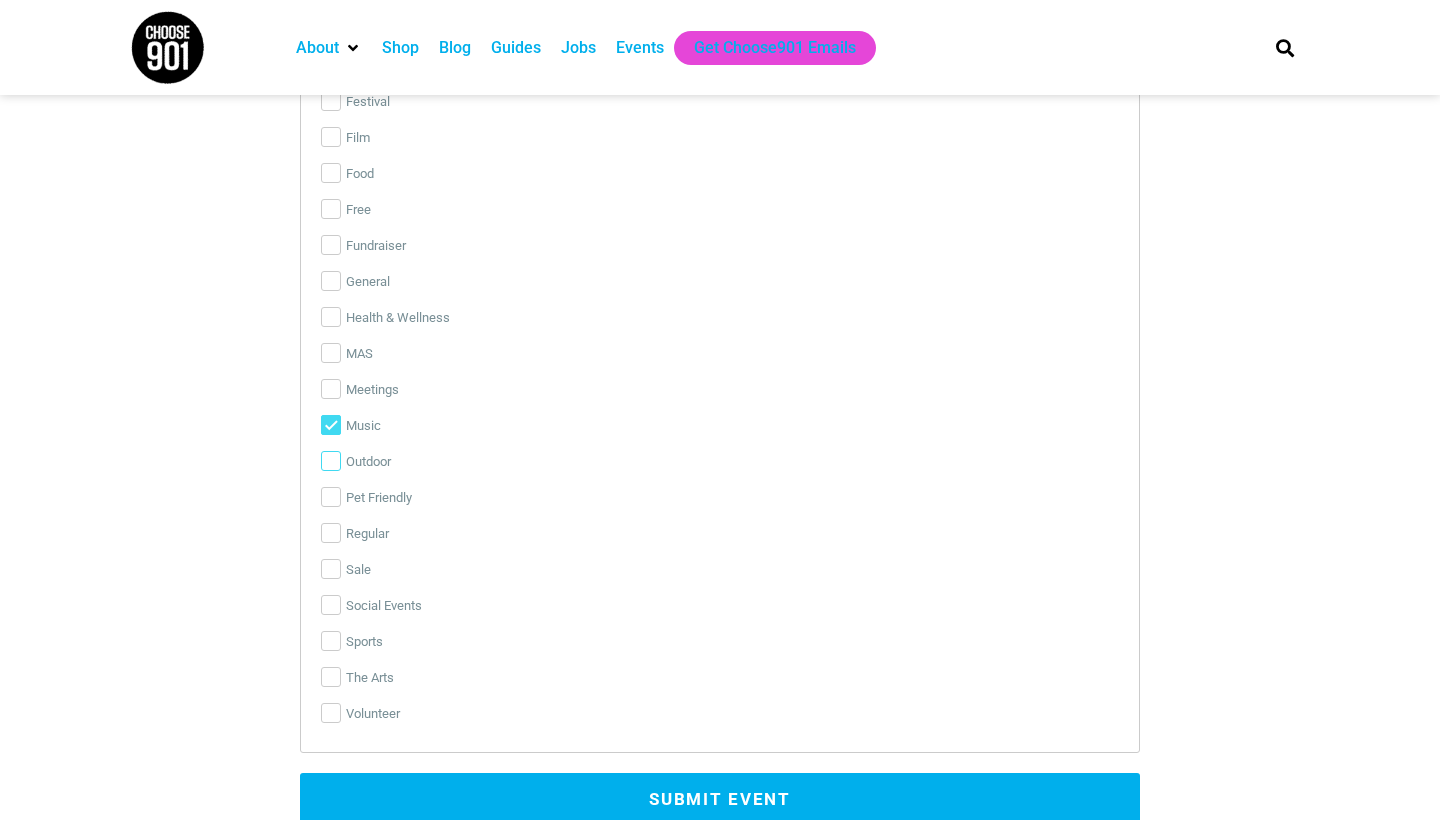 click on "Outdoor" at bounding box center [331, 461] 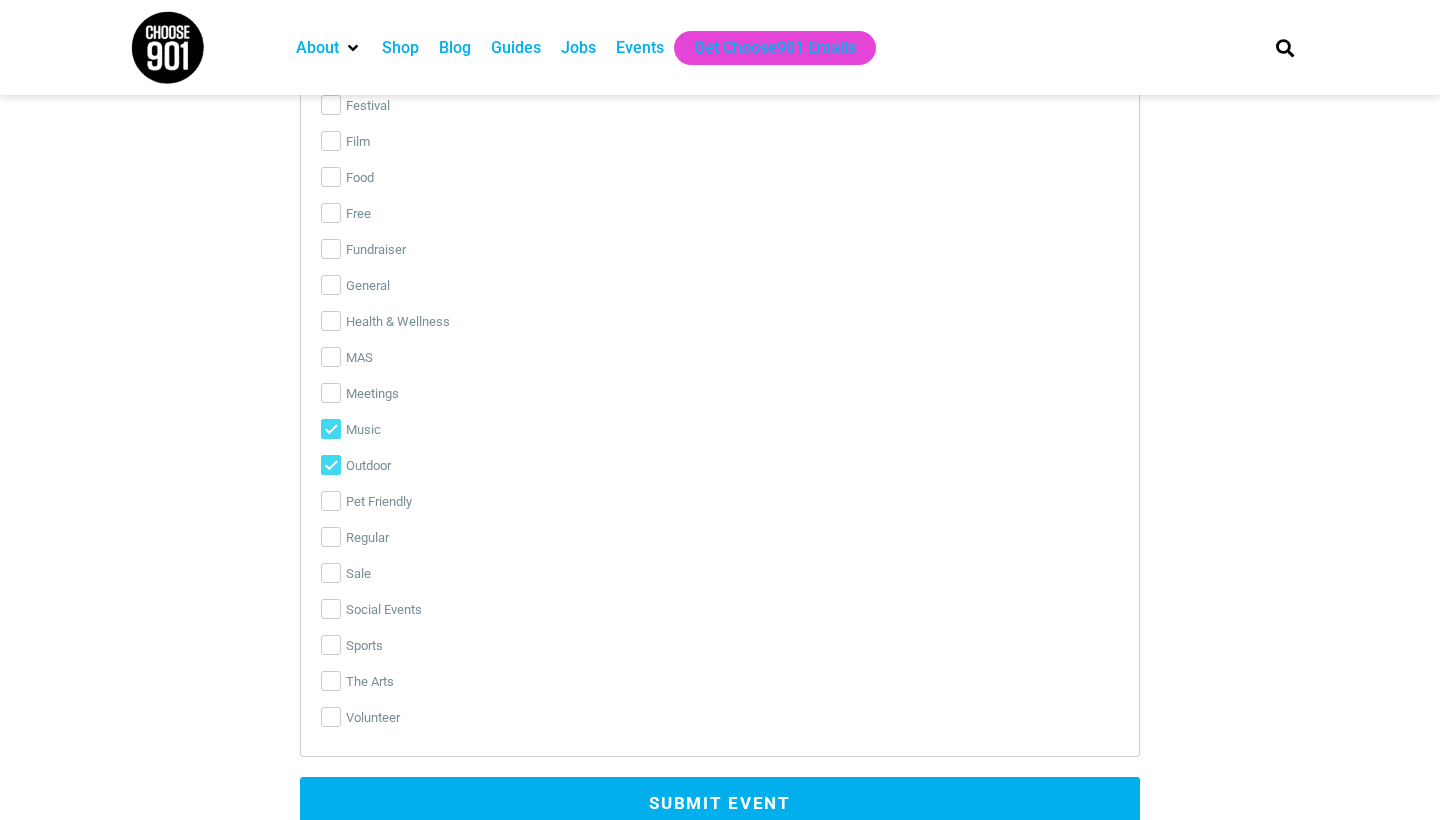 scroll, scrollTop: 3645, scrollLeft: 0, axis: vertical 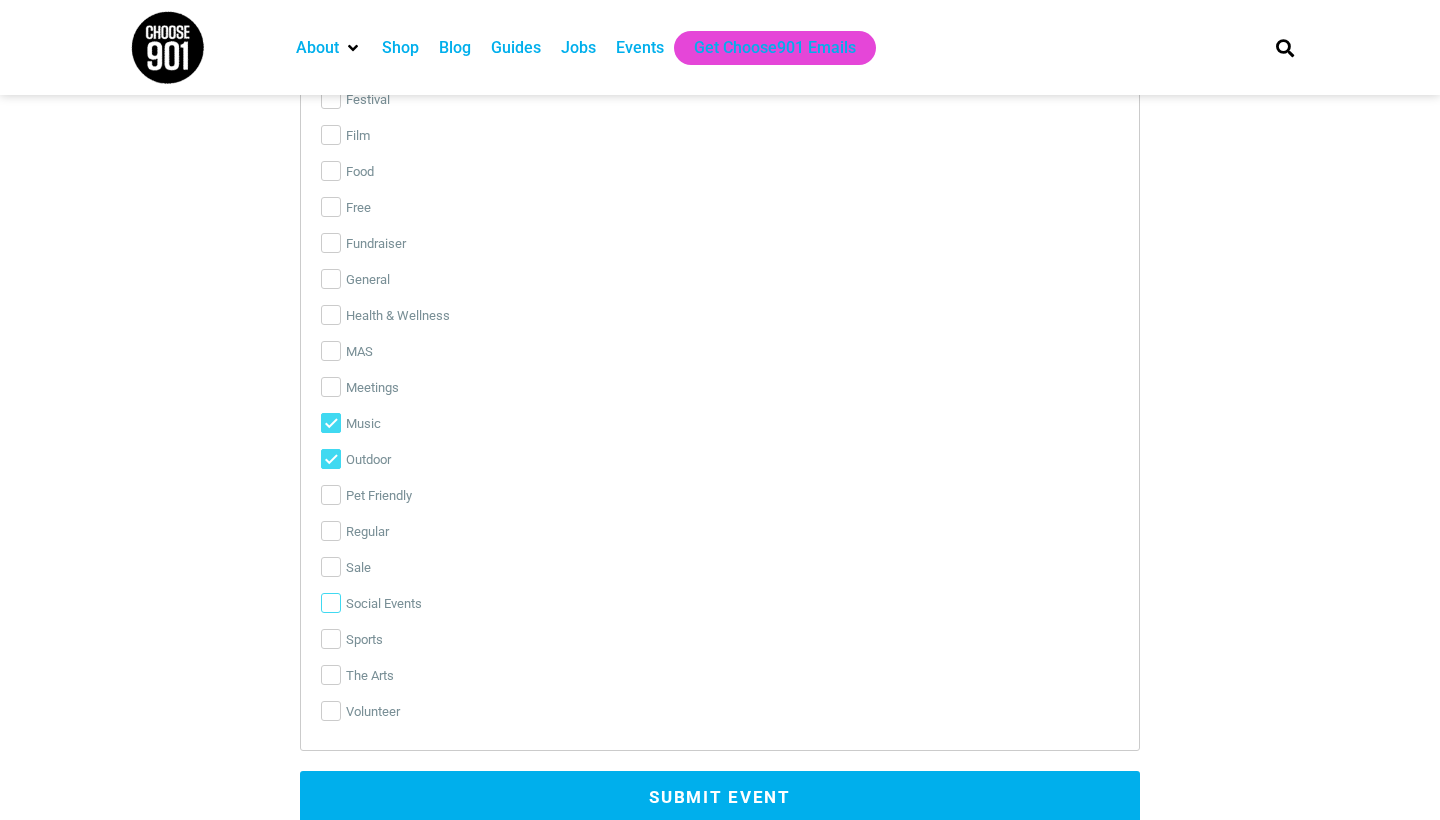 click on "Social Events" at bounding box center [331, 603] 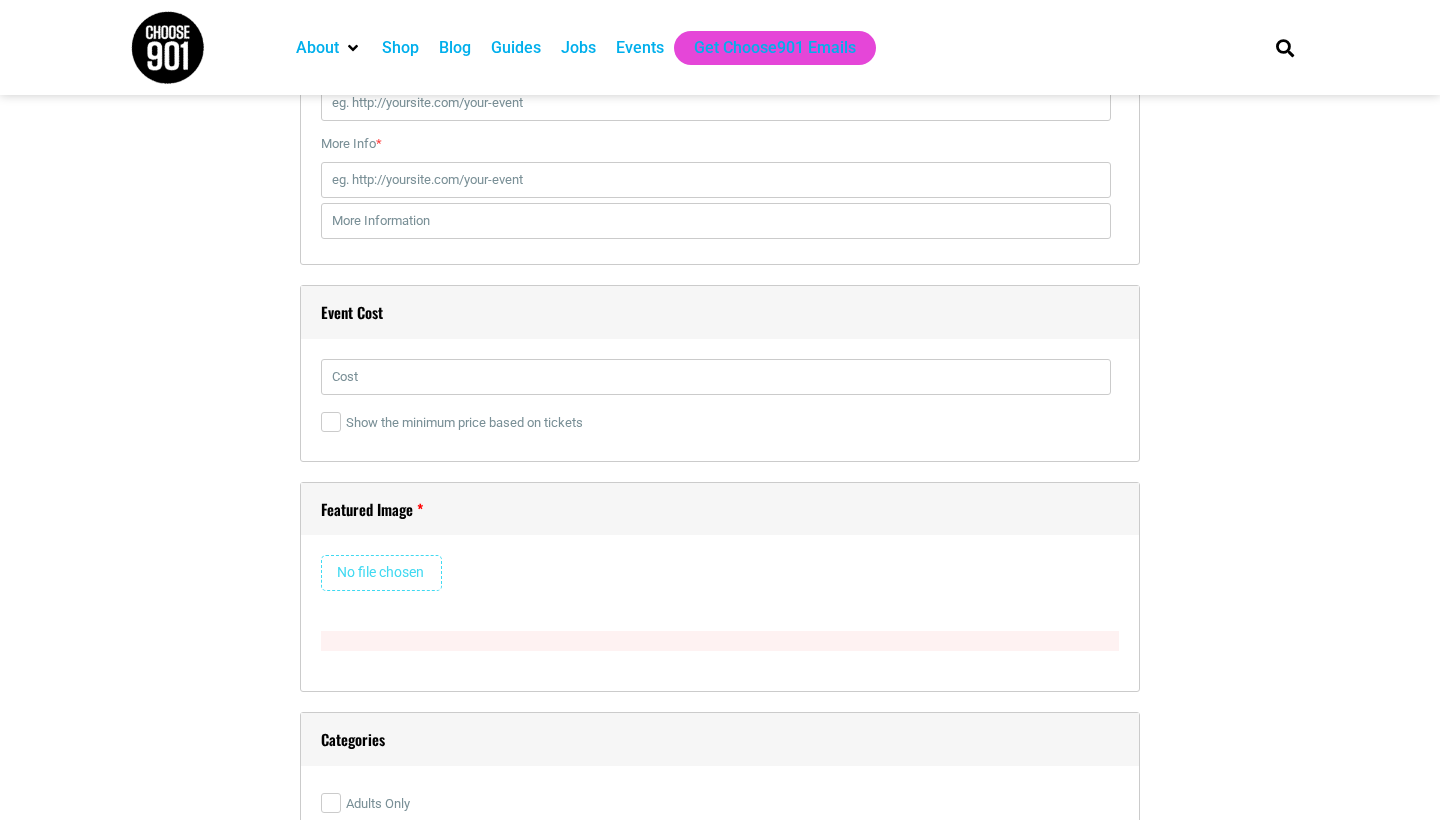 scroll, scrollTop: 2716, scrollLeft: 0, axis: vertical 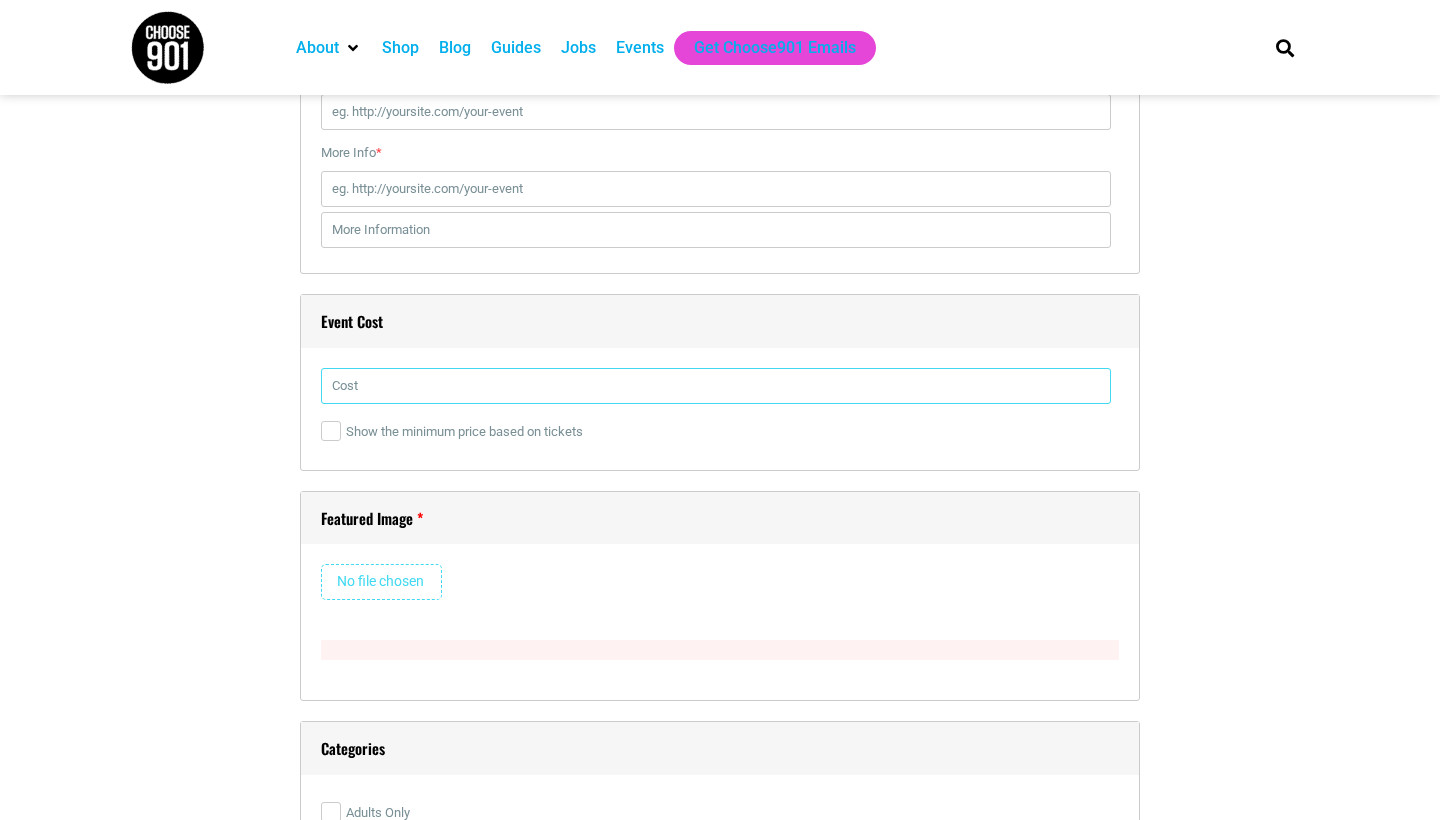 click at bounding box center [716, 386] 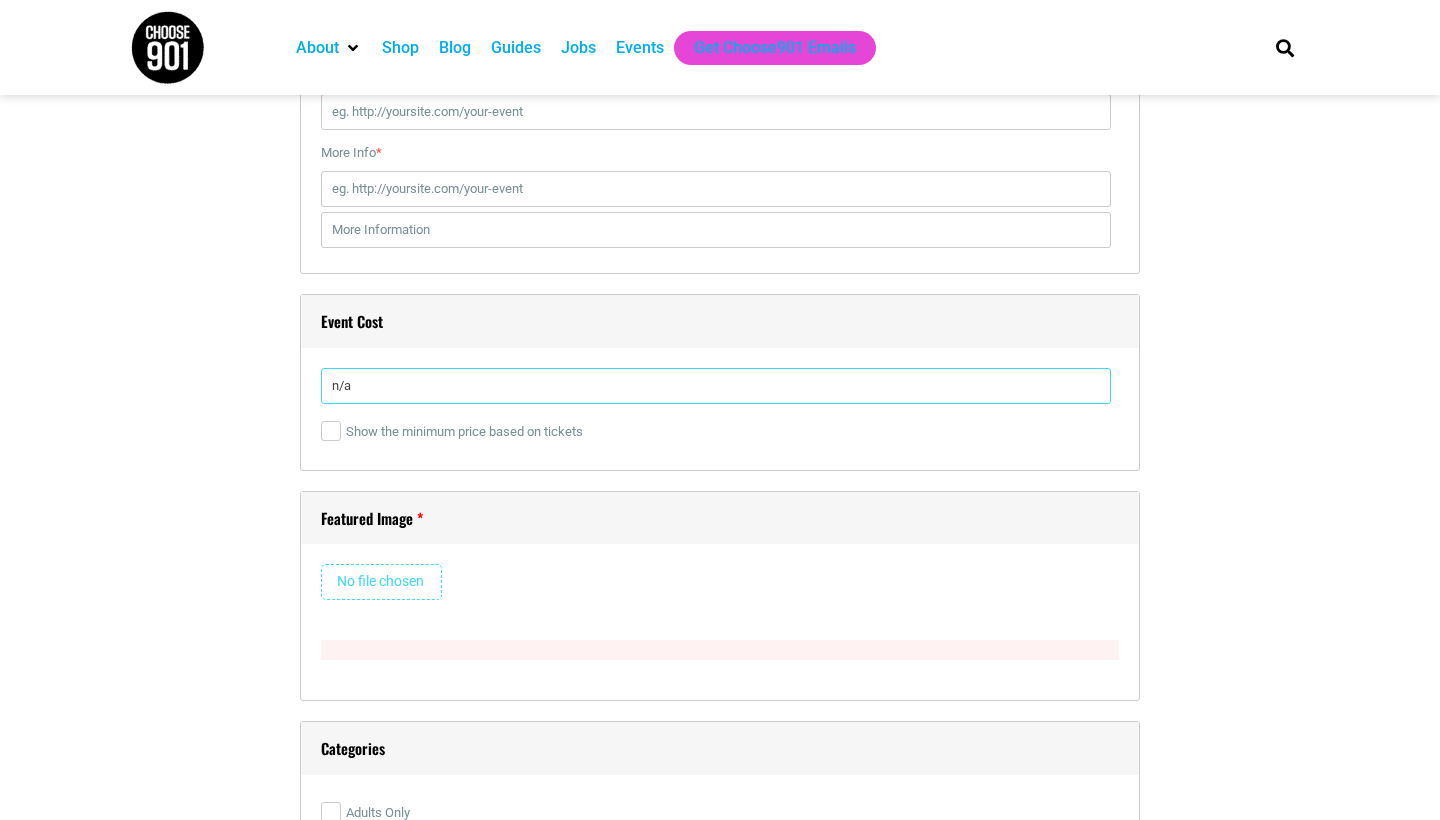 type on "n/a" 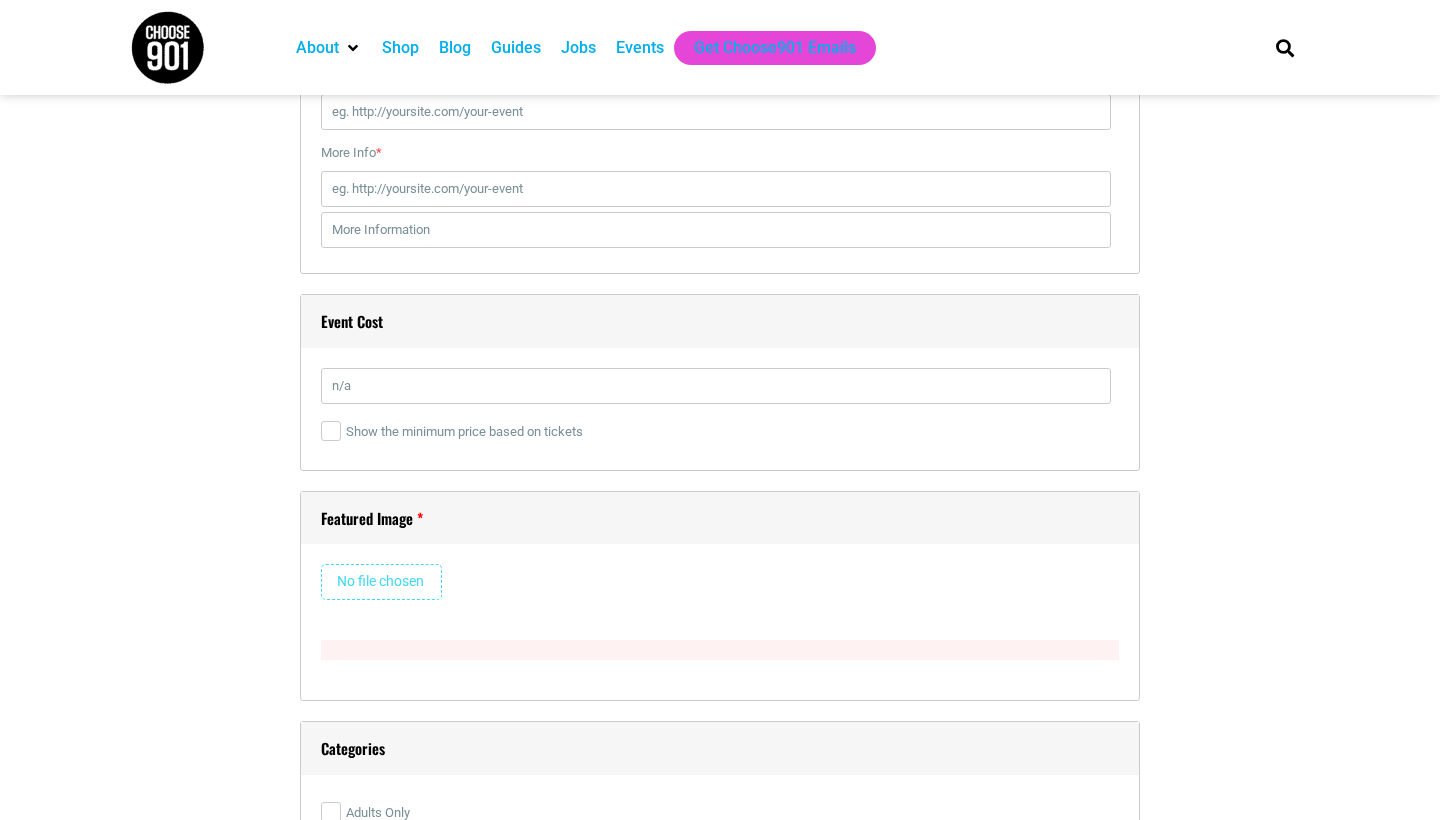 click on "Title  *
Slider Sunday Sessions
Visual
Code
b i link b-quote del ins img ul ol li code more close tags Paragraph     div  »  div
Date and Time
Start Date
07/13/2025
0
1
2
3
4
5
6
7 8 9 10 11 12
: 00 05 1" at bounding box center (720, -181) 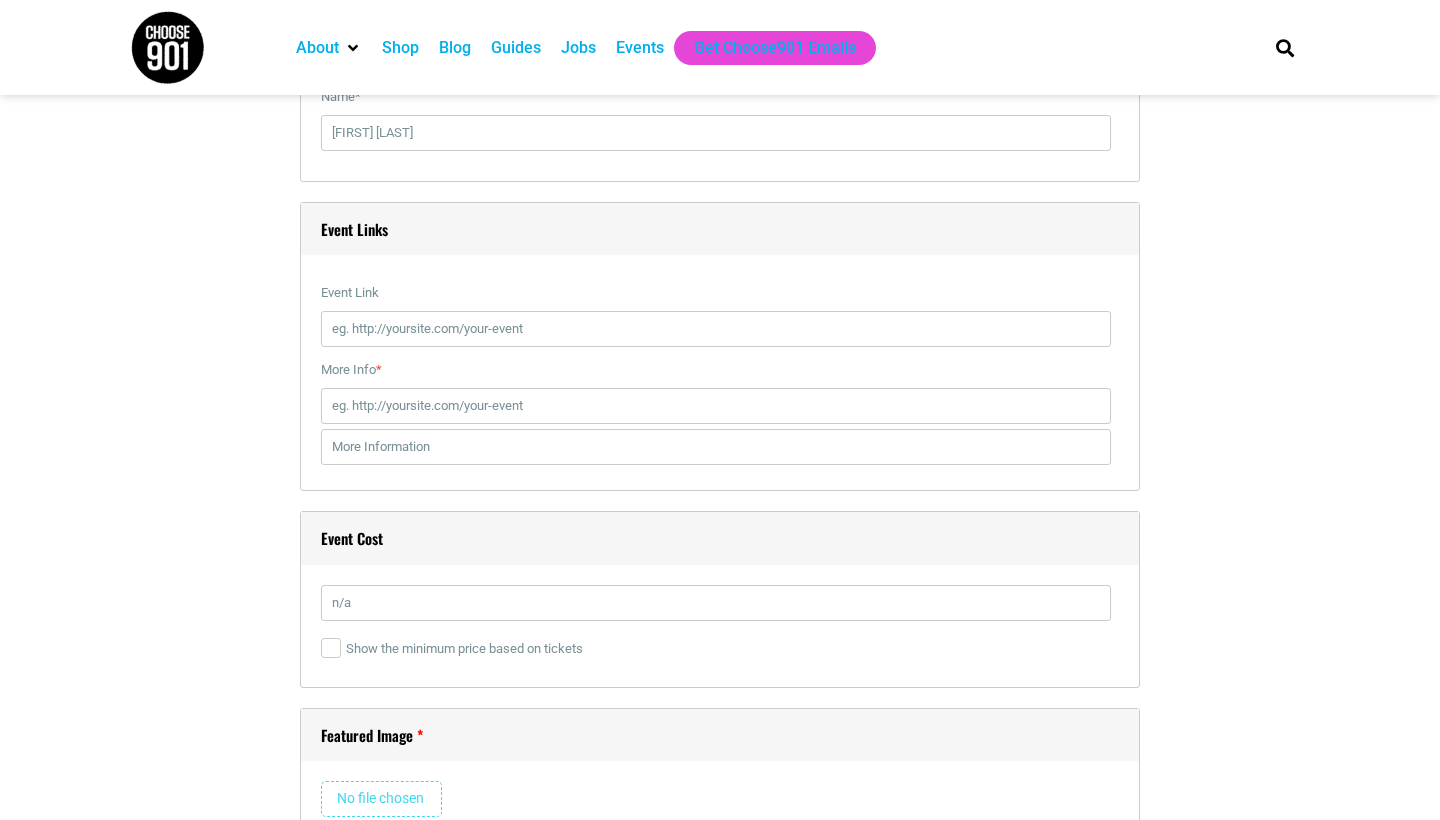 scroll, scrollTop: 2488, scrollLeft: 0, axis: vertical 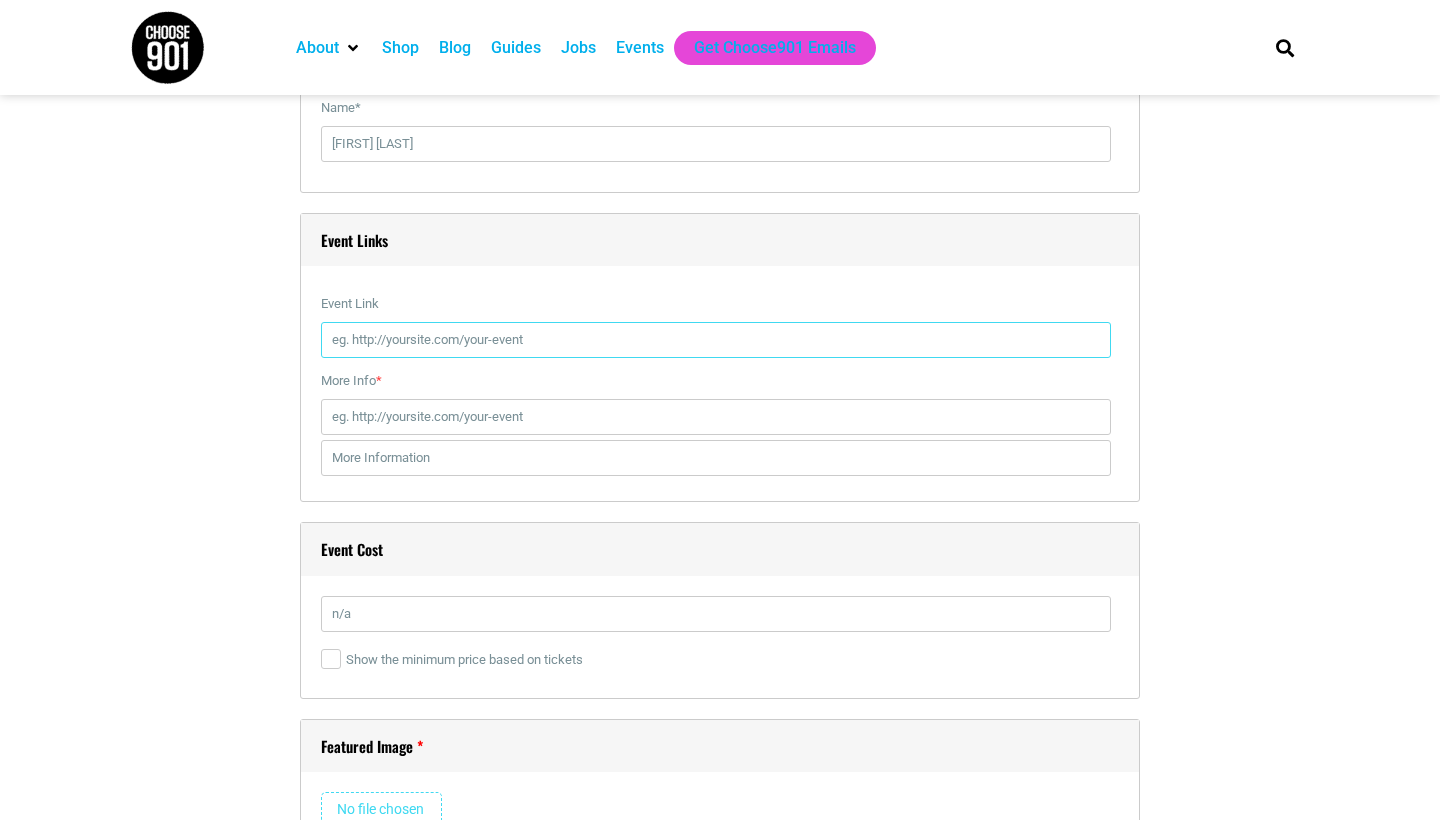 click on "Event Link" at bounding box center (716, 340) 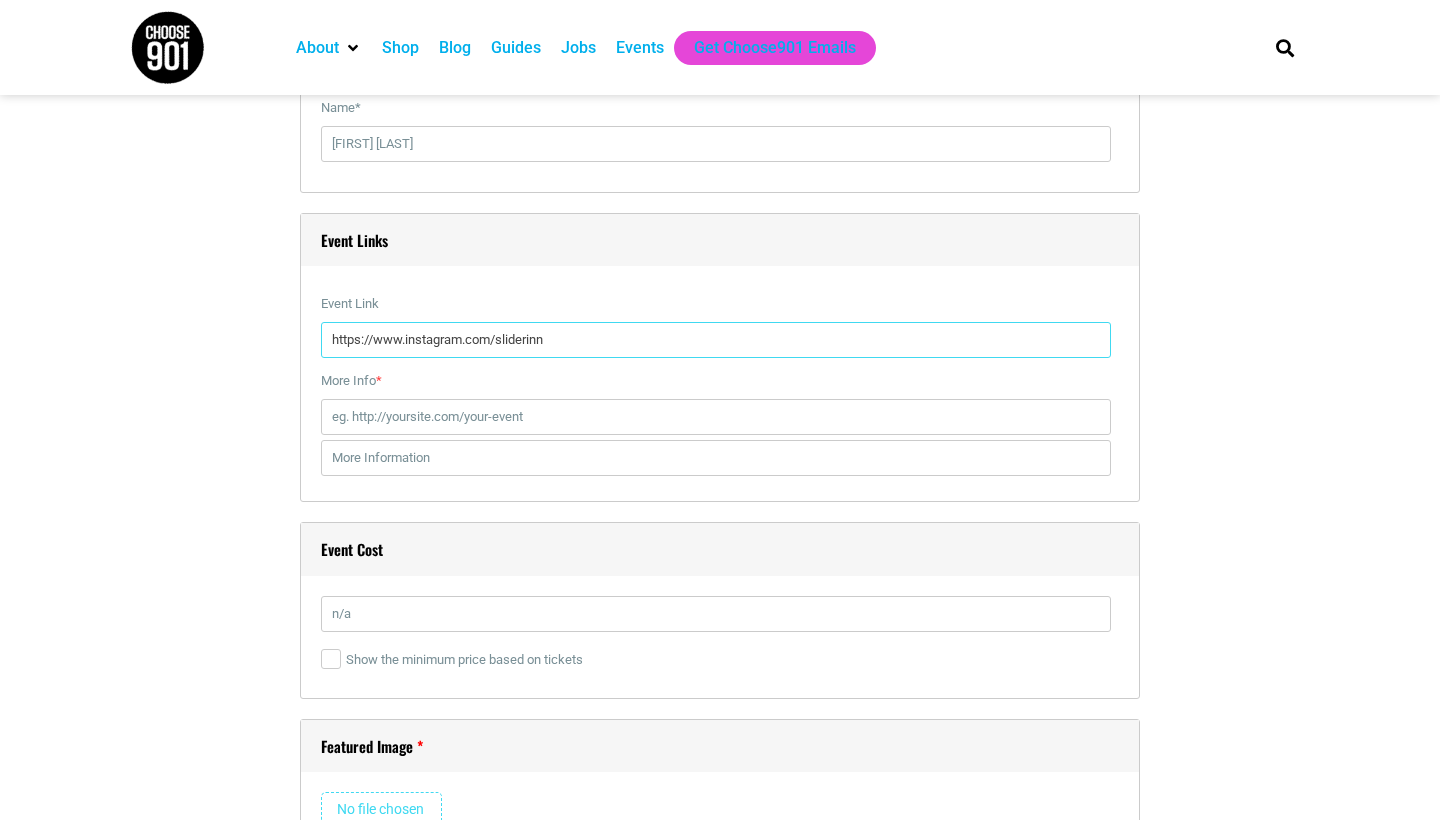 type on "https://www.instagram.com/sliderinn" 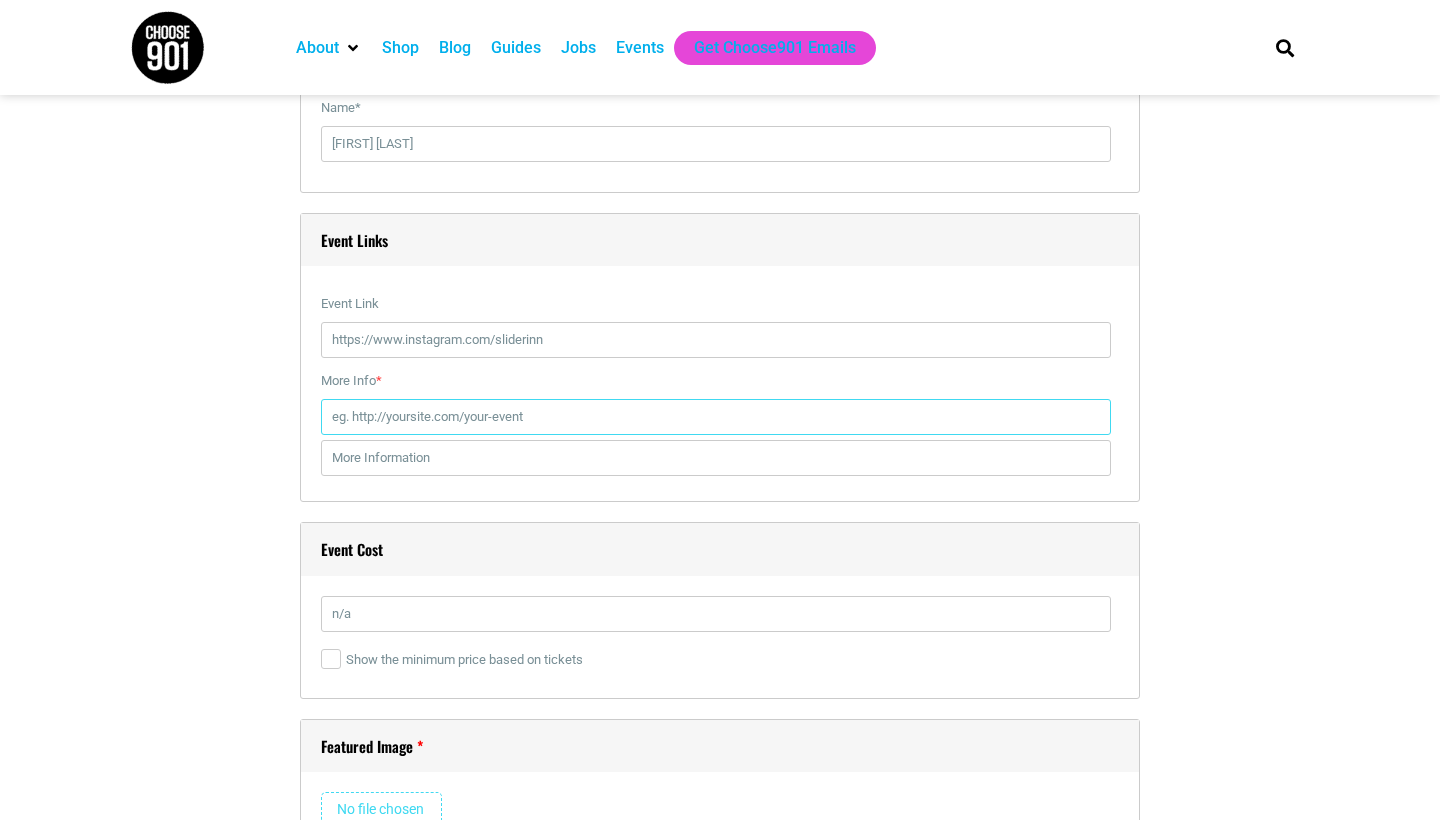 click on "More Info  *" at bounding box center [716, 417] 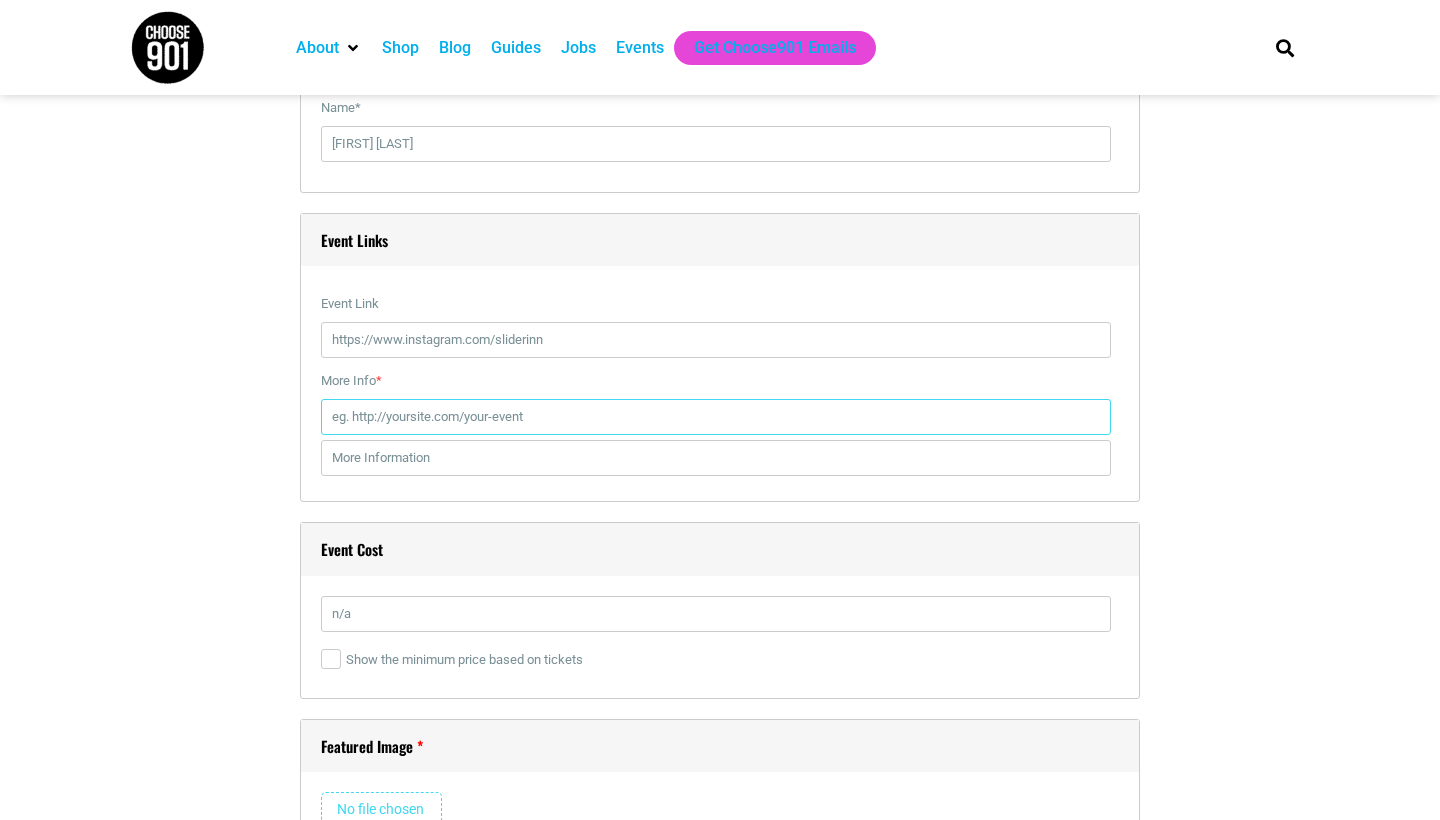 paste on "https://www.instagram.com/sliderinn" 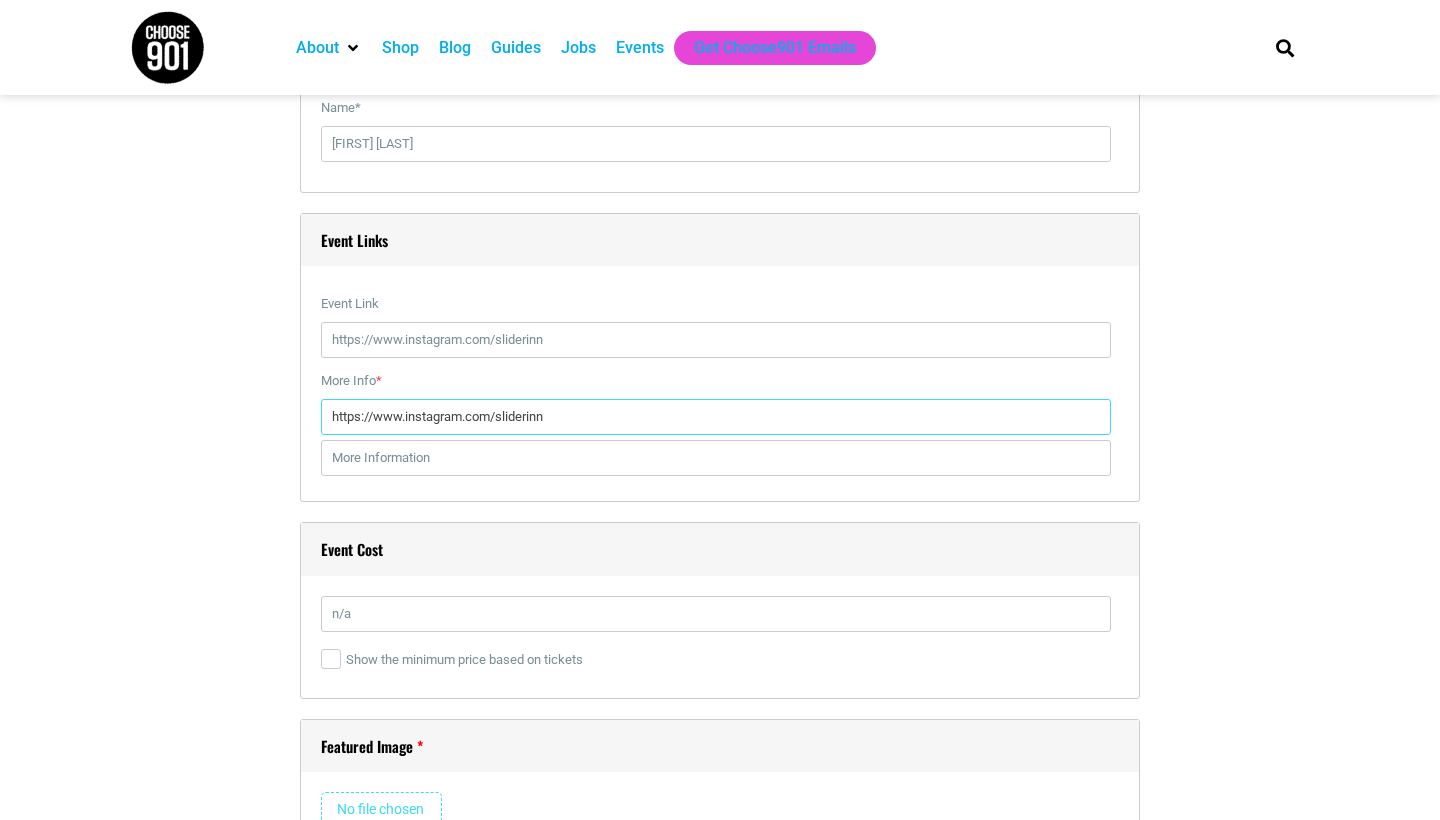 type on "https://www.instagram.com/sliderinn" 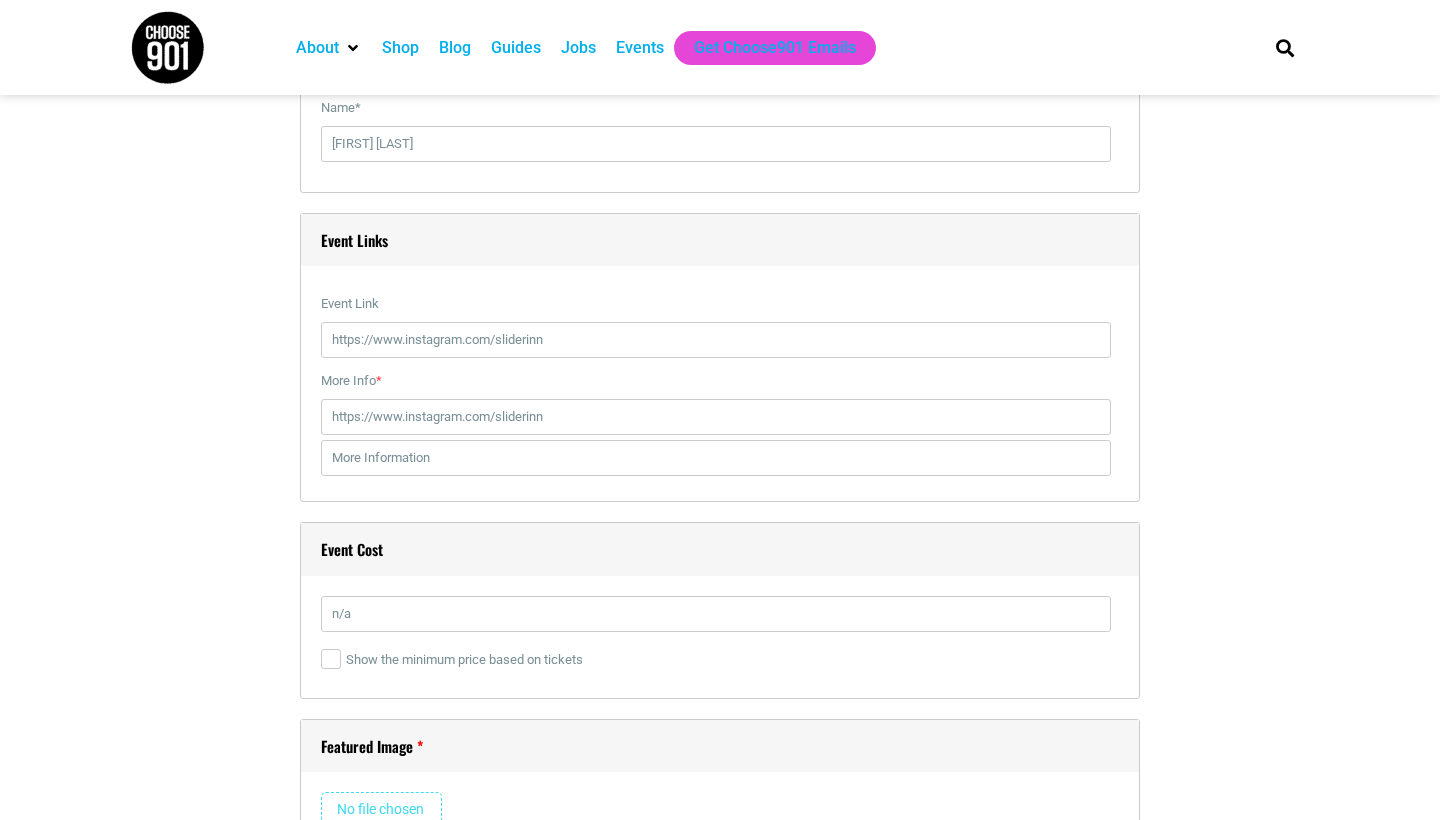 click on "Title  *
Slider Sunday Sessions
Visual
Code
b i link b-quote del ins img ul ol li code more close tags Paragraph     div  »  div
Date and Time
Start Date
07/13/2025
0
1
2
3
4
5
6
7 8 9 10 11 12
: 00 05 1" at bounding box center (720, 47) 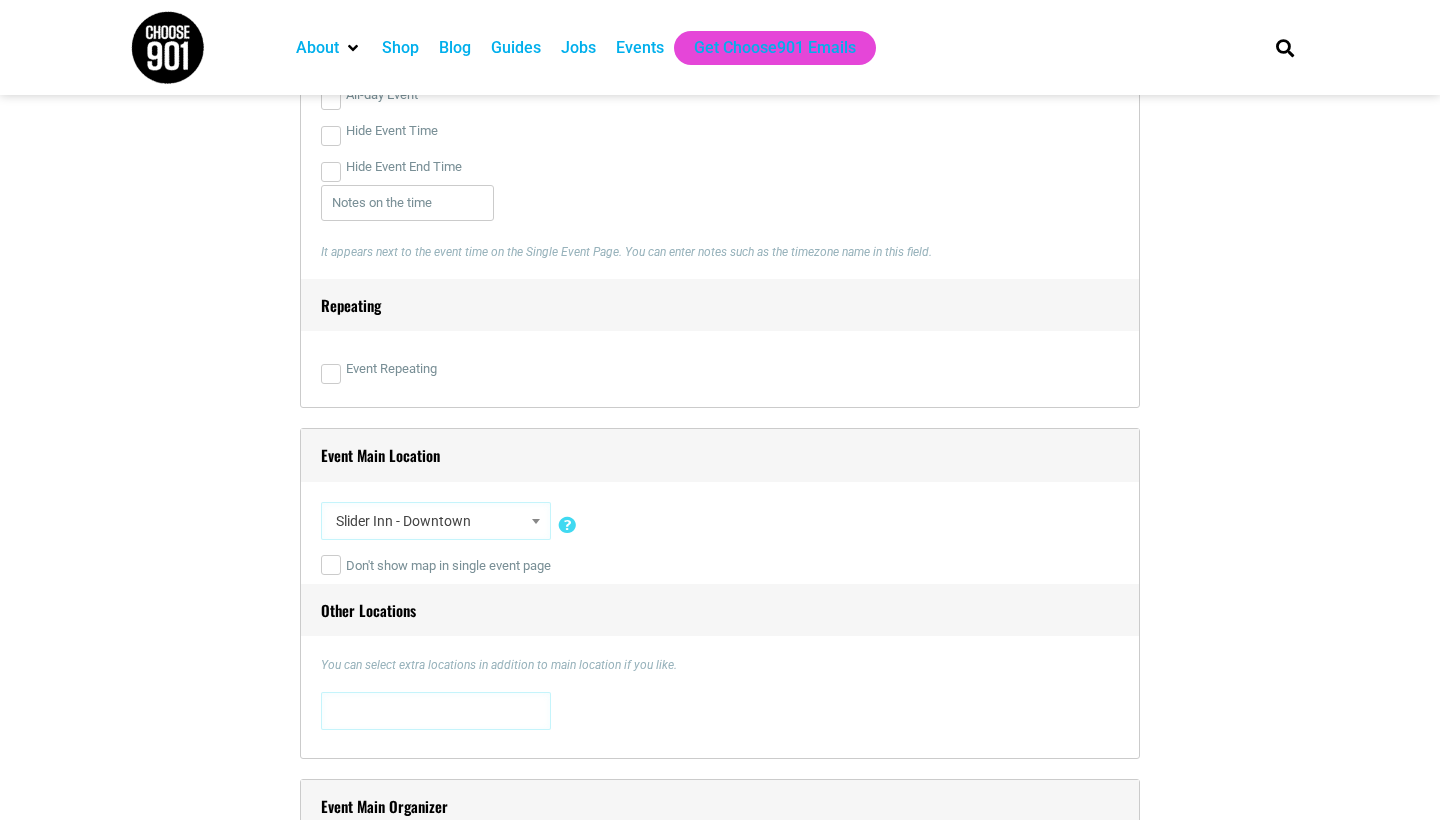 scroll, scrollTop: 1029, scrollLeft: 0, axis: vertical 